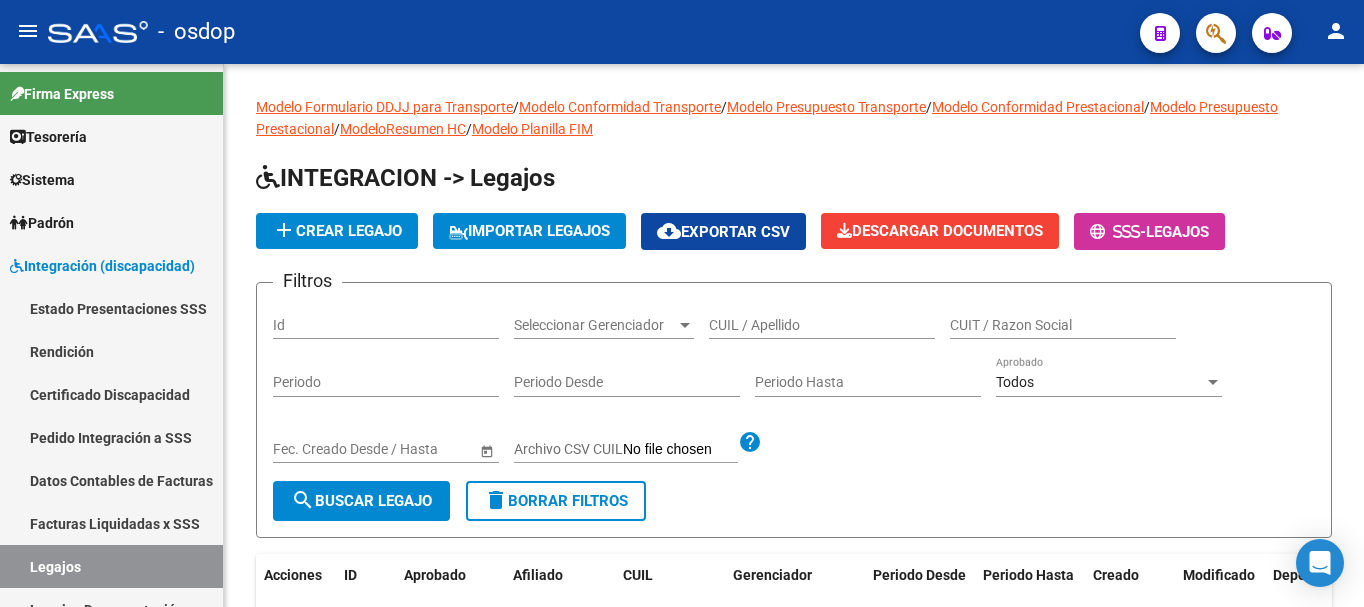scroll, scrollTop: 0, scrollLeft: 0, axis: both 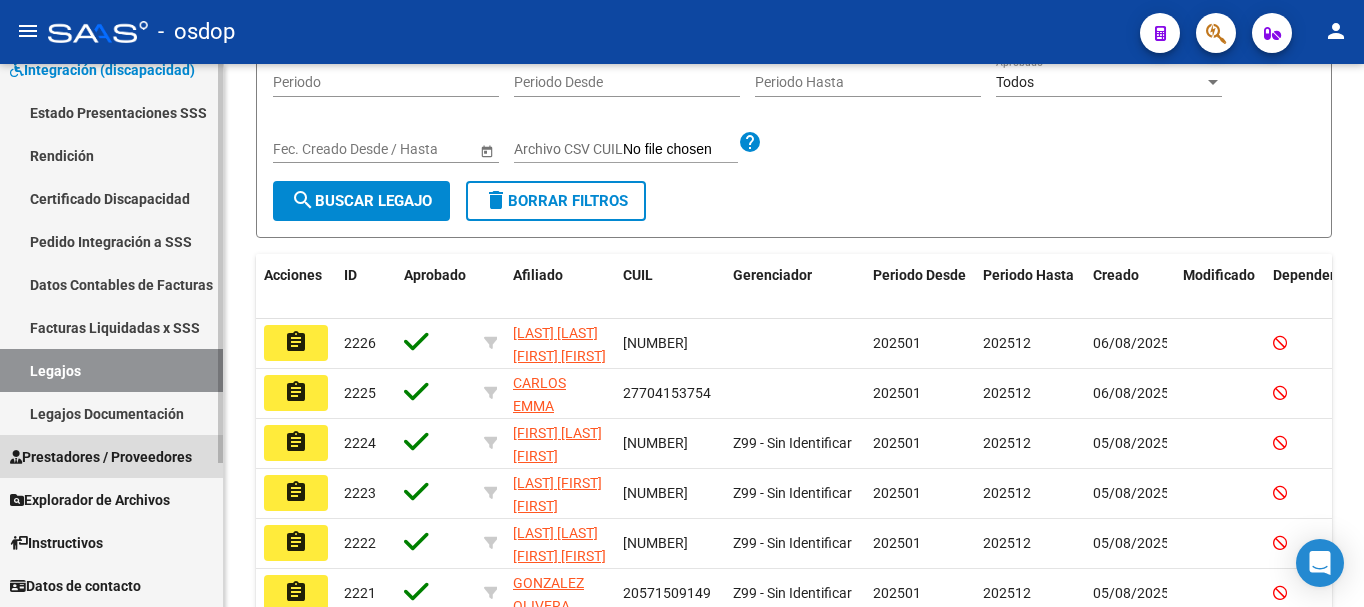 click on "Prestadores / Proveedores" at bounding box center [101, 457] 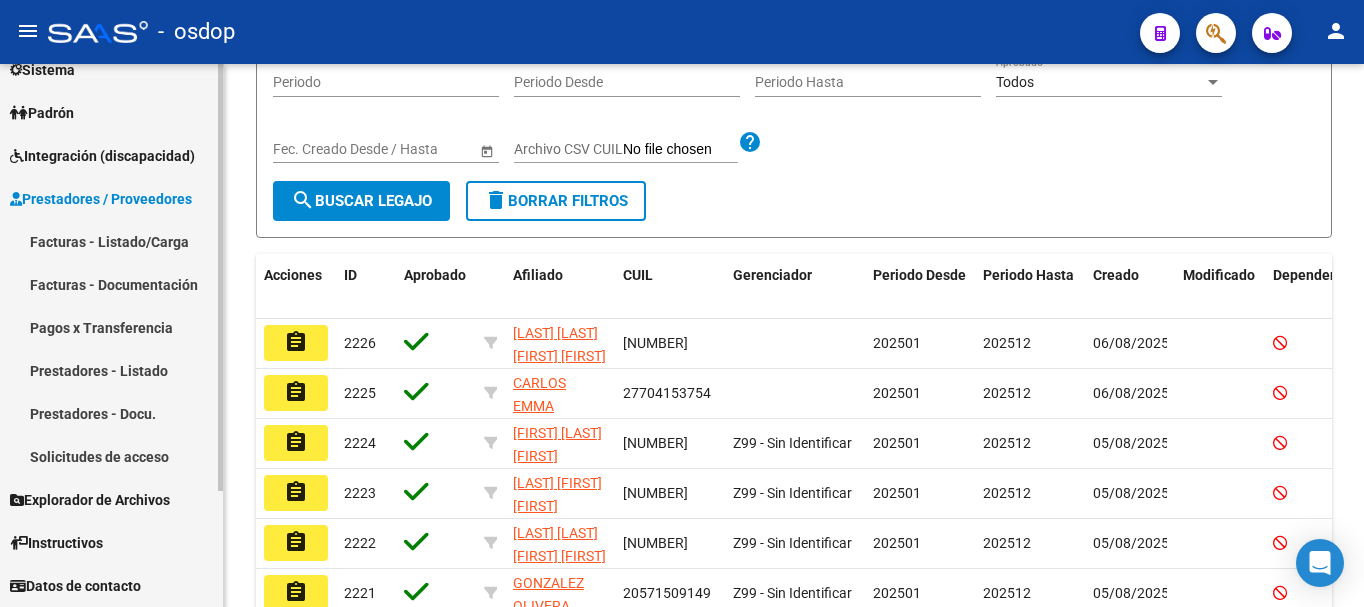 scroll, scrollTop: 110, scrollLeft: 0, axis: vertical 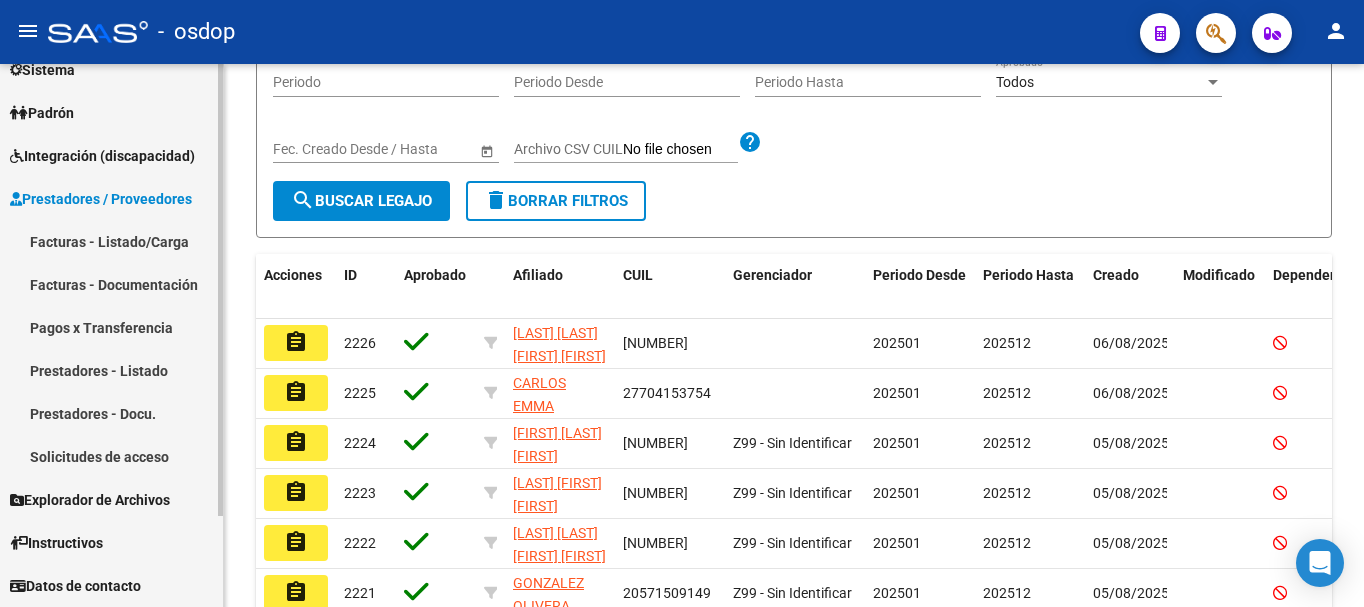 click on "Solicitudes de acceso" at bounding box center [111, 456] 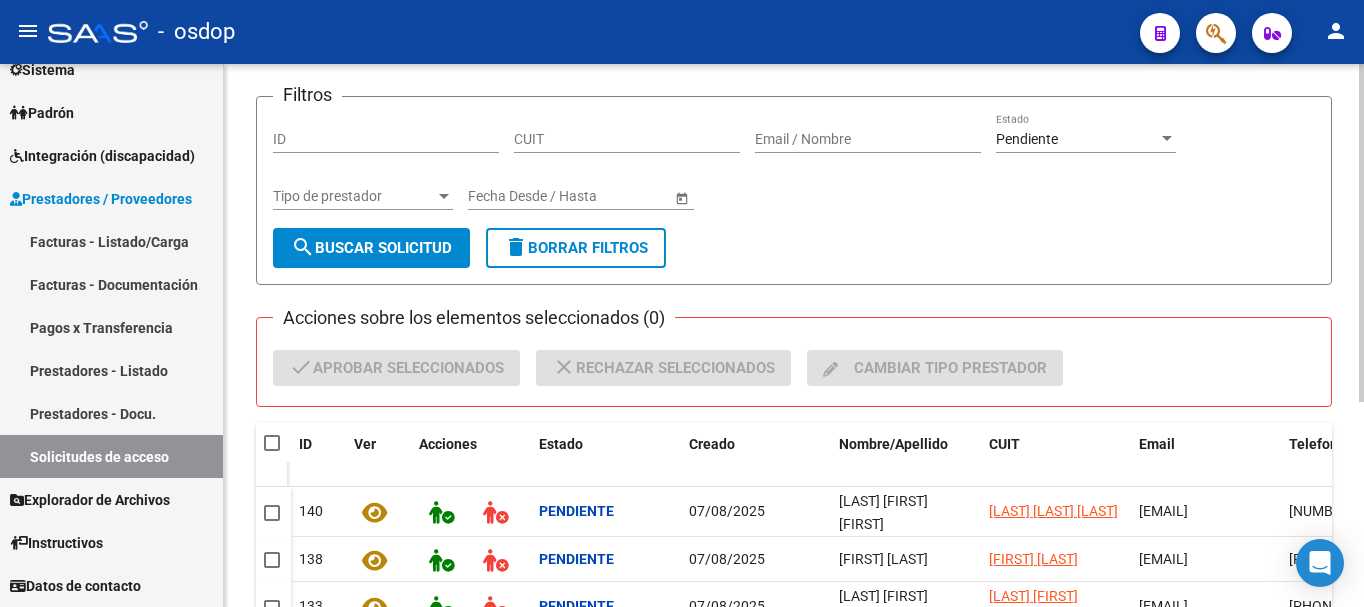 scroll, scrollTop: 300, scrollLeft: 0, axis: vertical 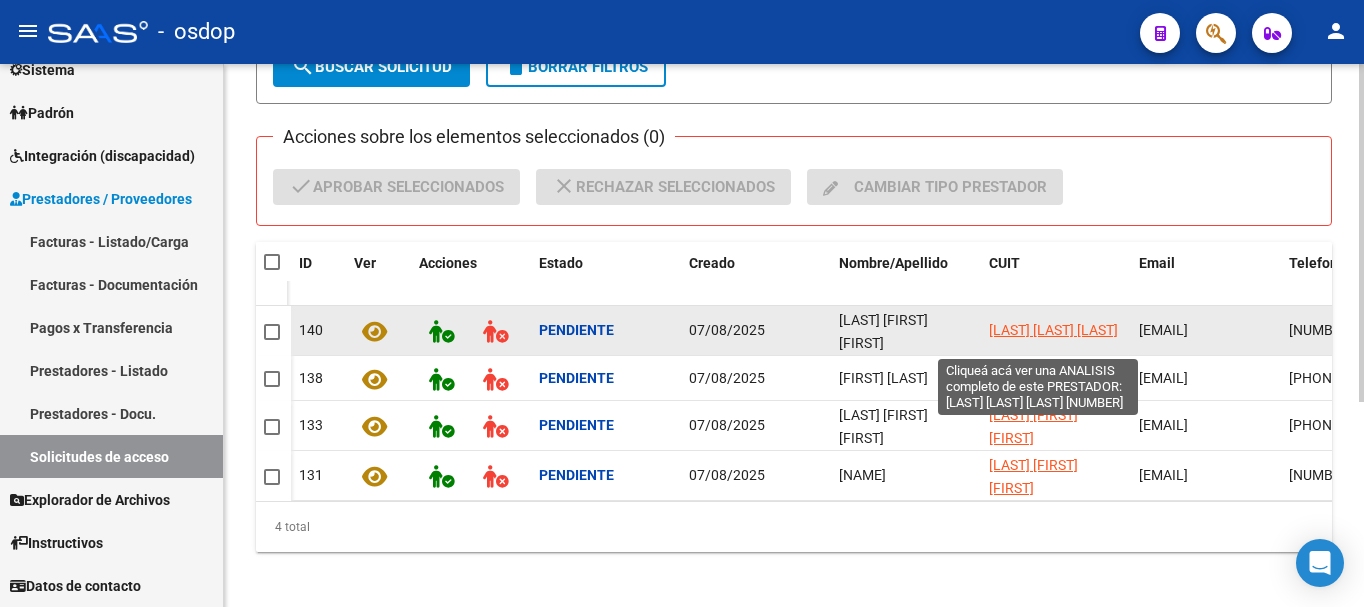 click on "[LAST] [LAST] [LAST]" 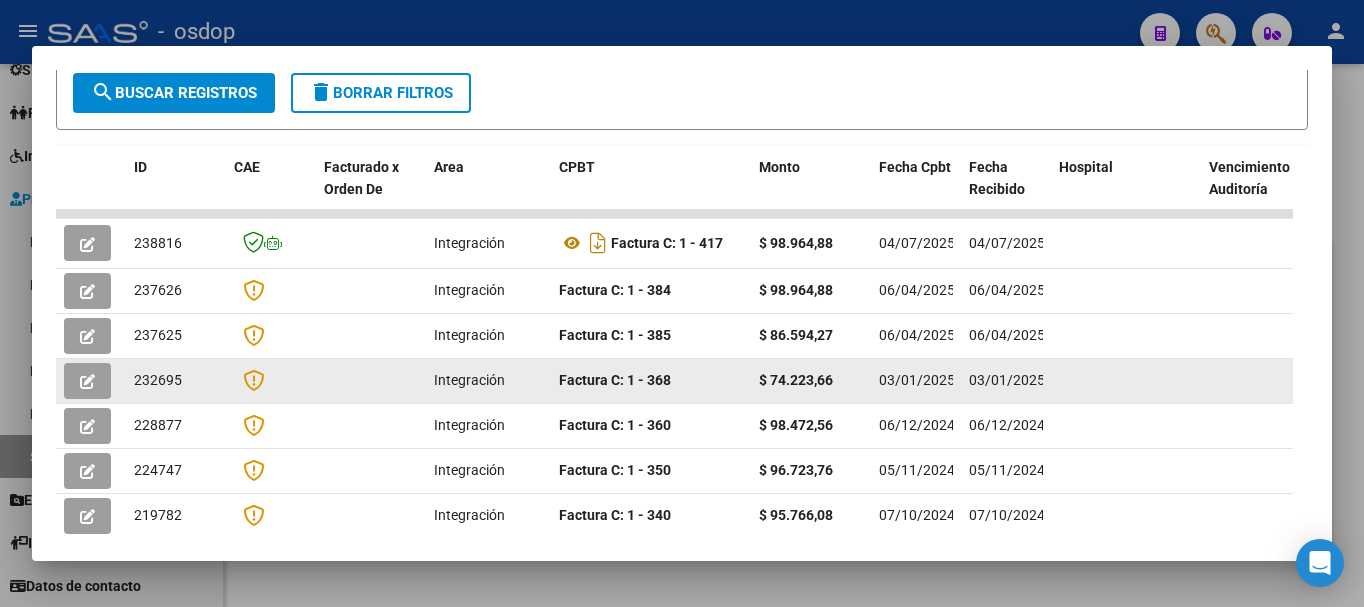 scroll, scrollTop: 600, scrollLeft: 0, axis: vertical 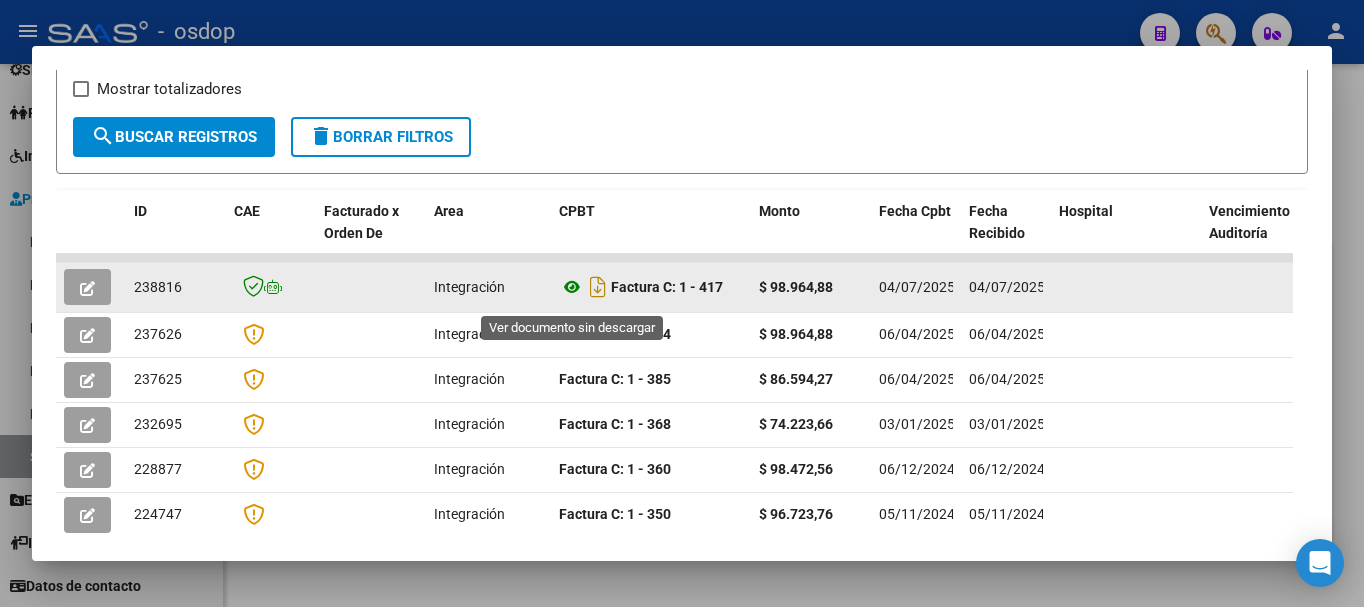 click 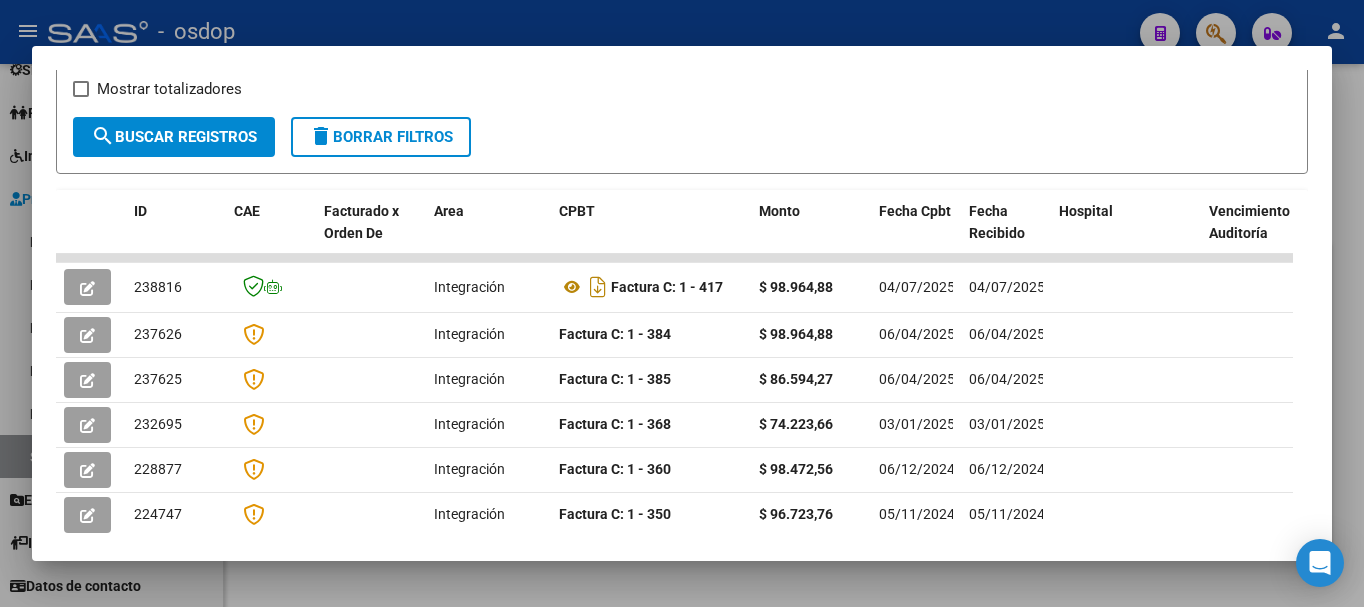 scroll, scrollTop: 56, scrollLeft: 0, axis: vertical 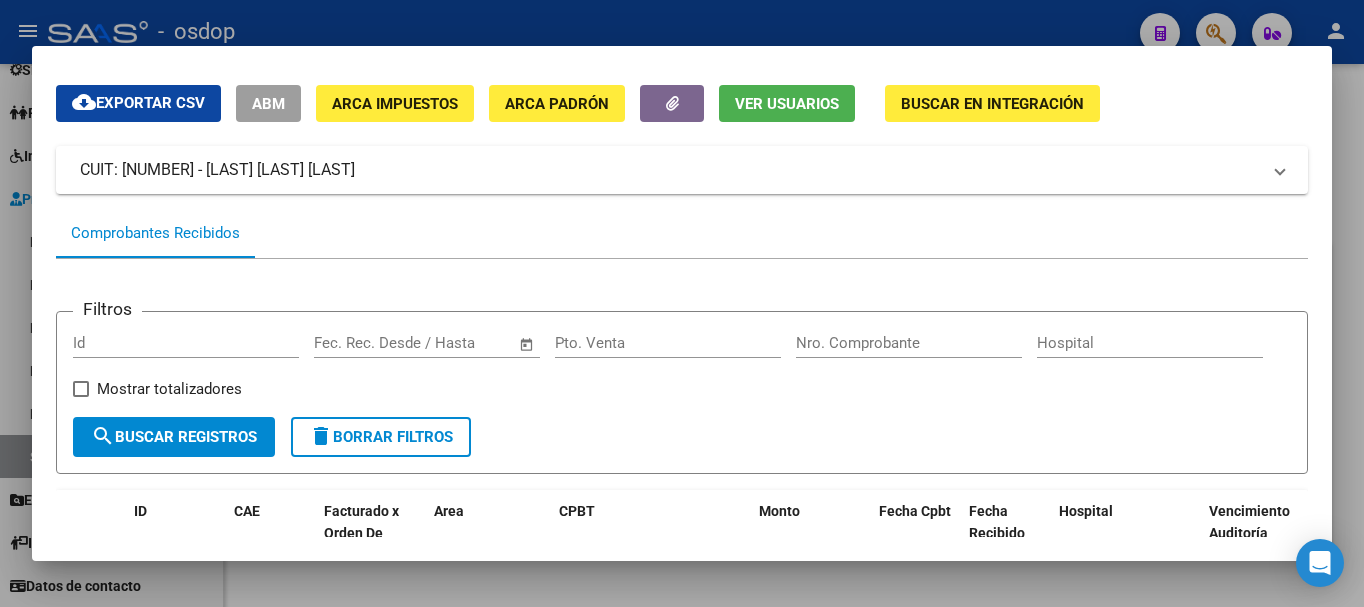 click on "Ver Usuarios" 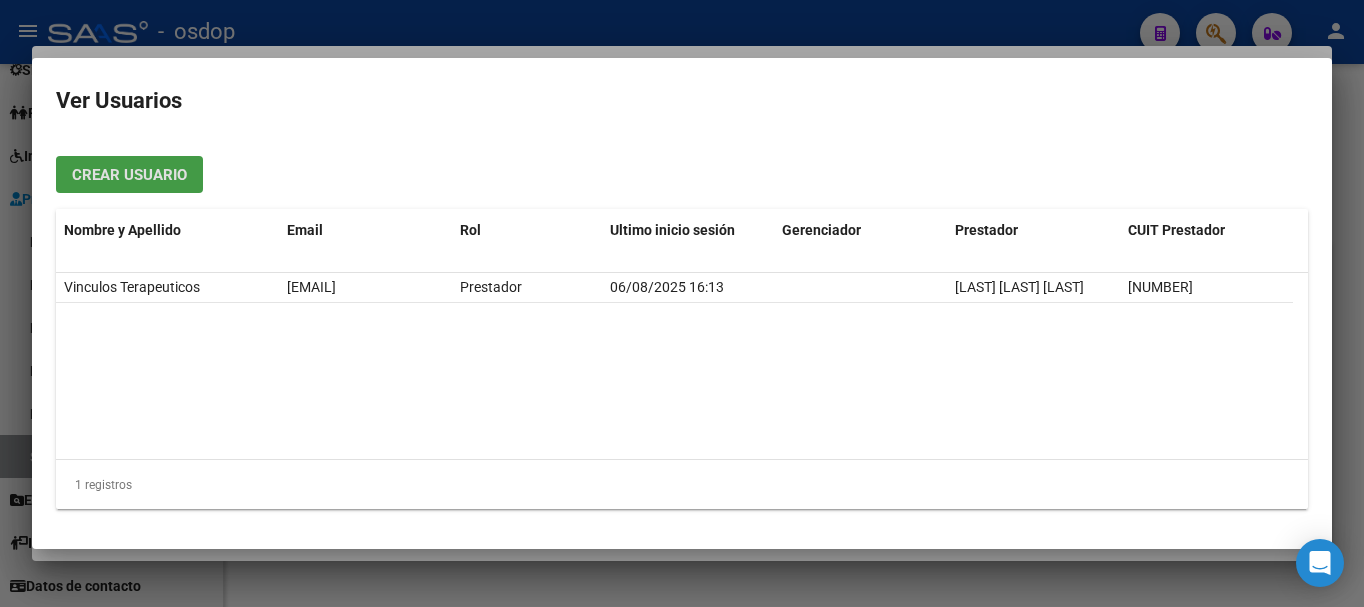 type 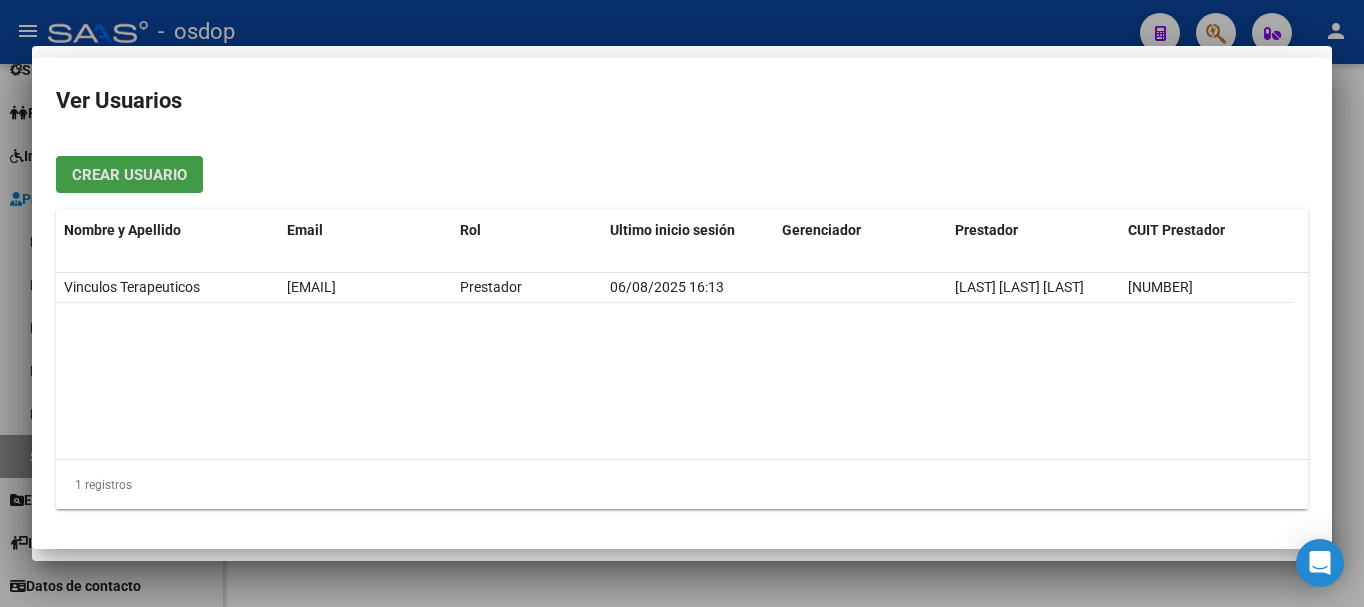 type 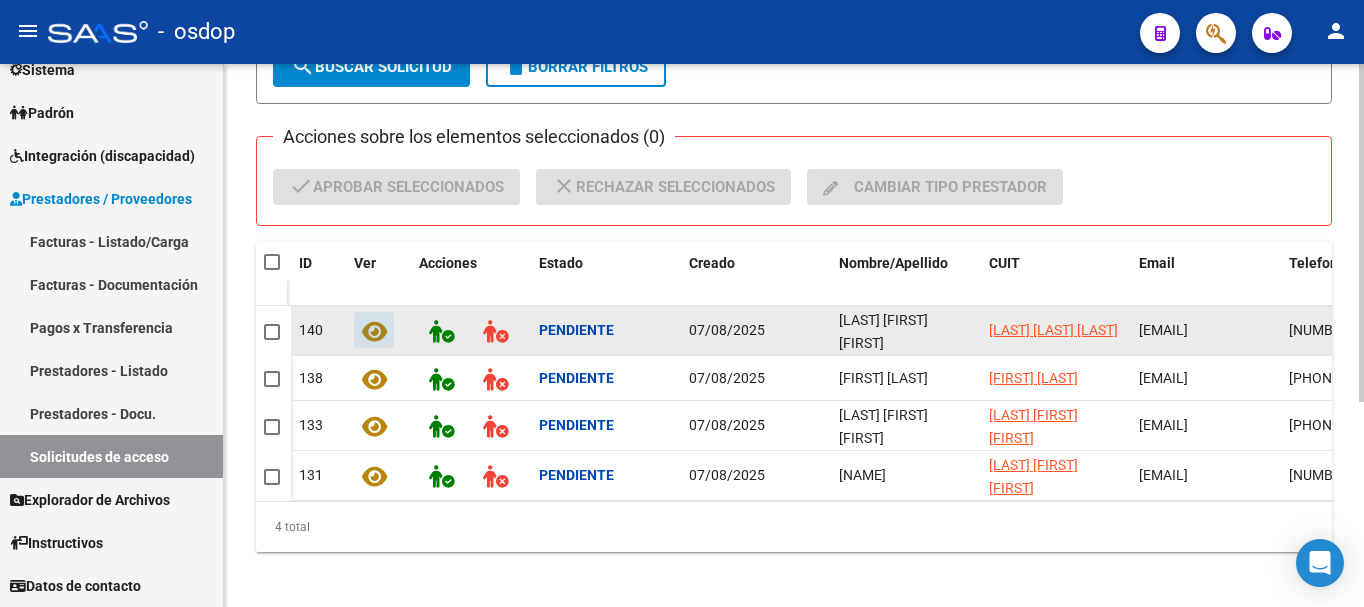 click 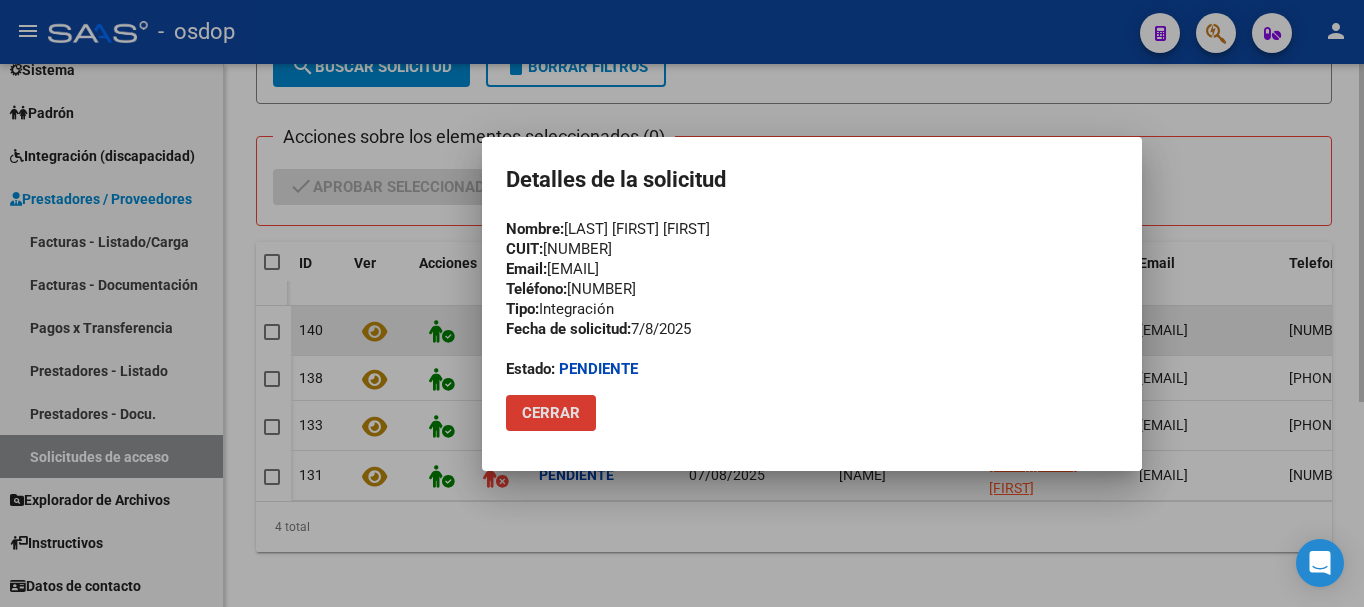 type 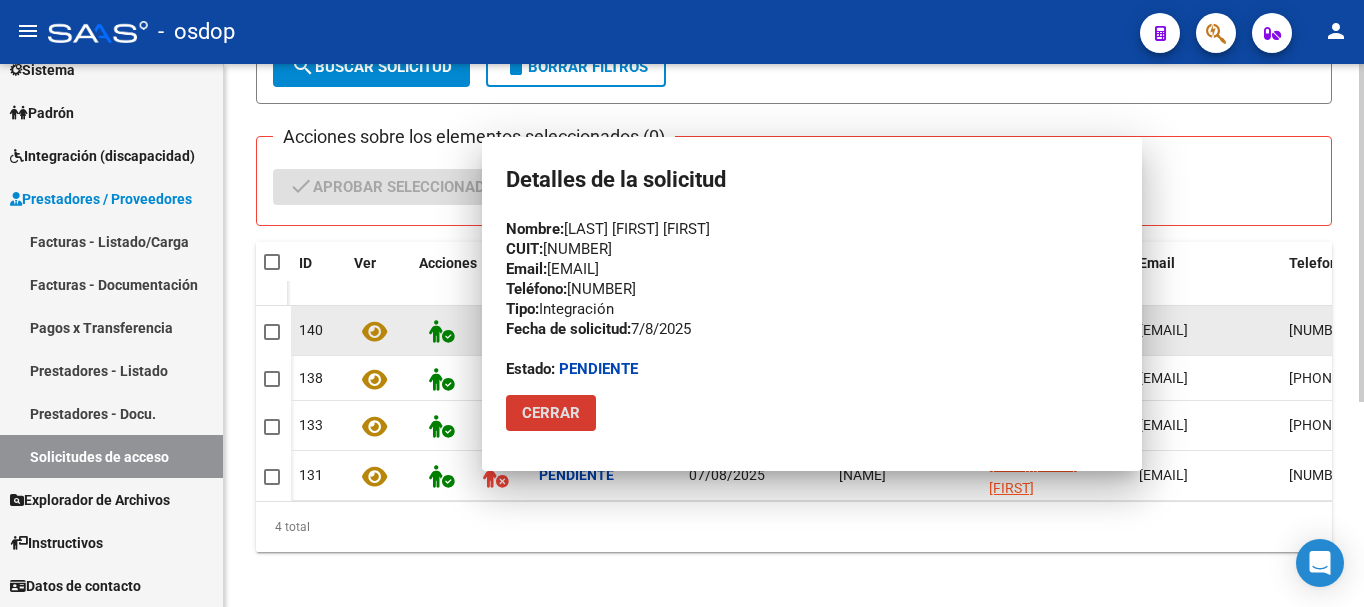 type 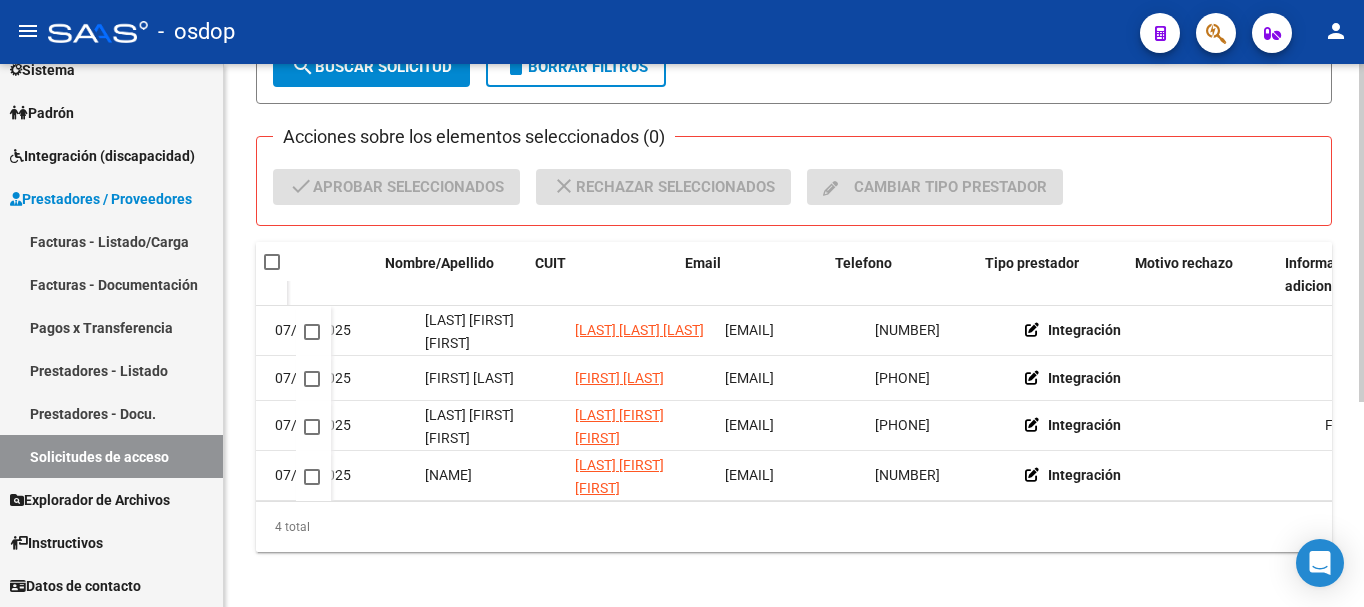 scroll, scrollTop: 0, scrollLeft: 454, axis: horizontal 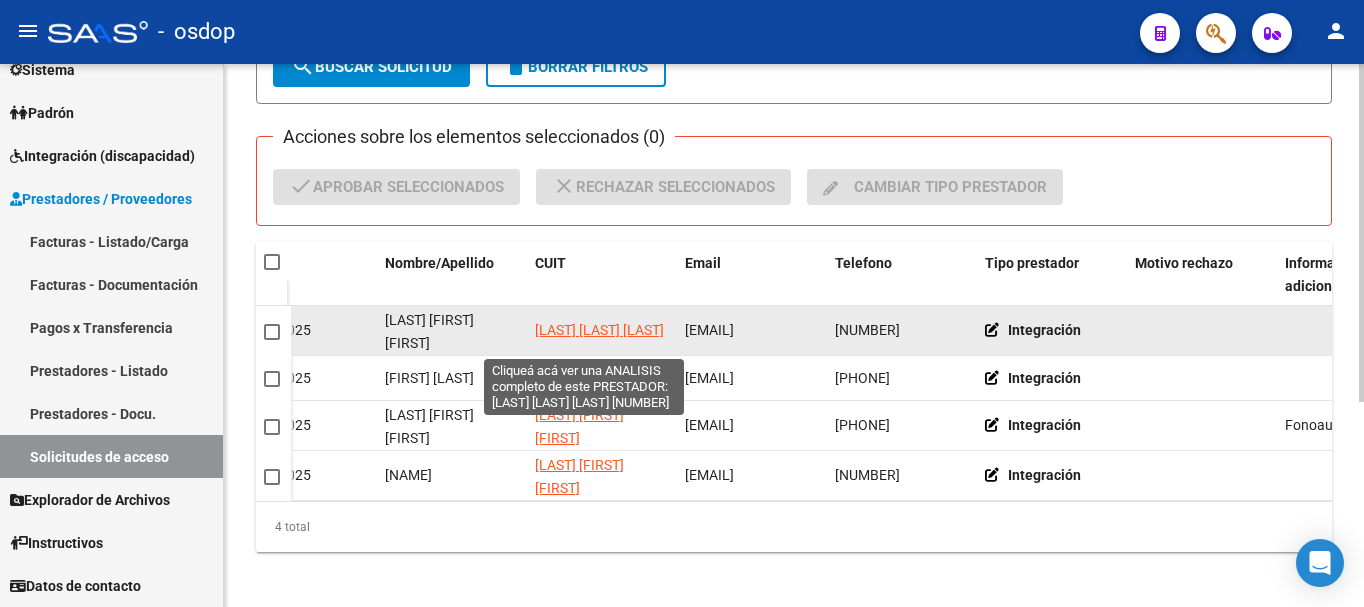click on "[LAST] [LAST] [LAST]" 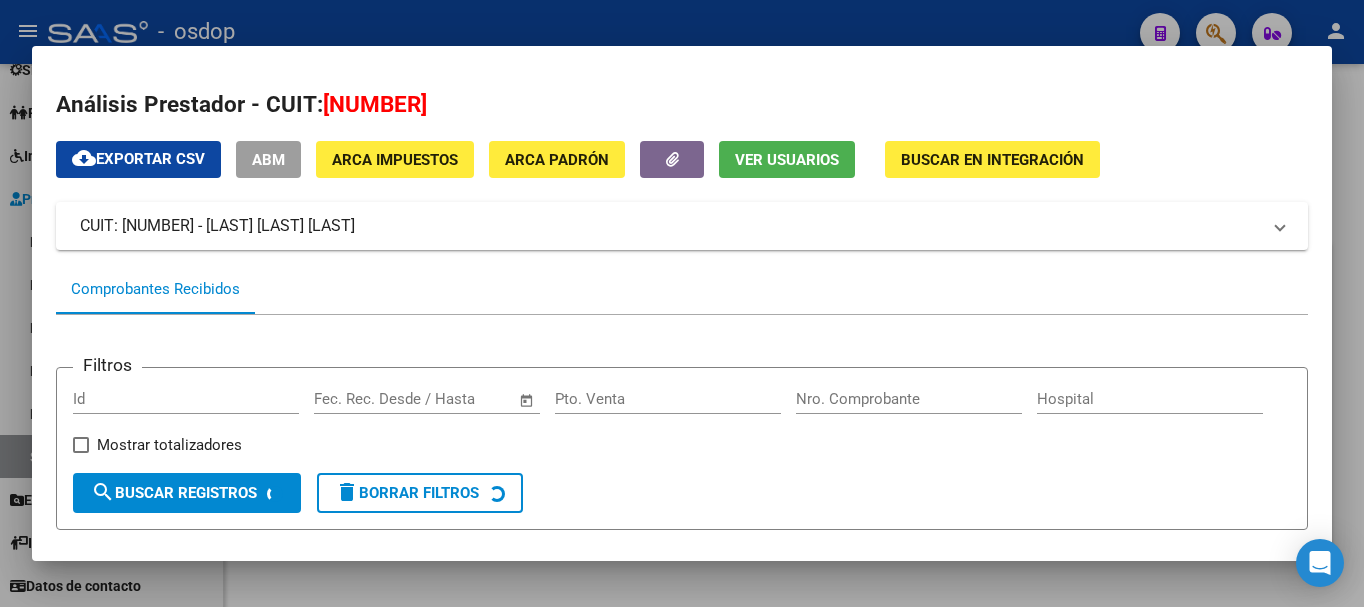 drag, startPoint x: 331, startPoint y: 100, endPoint x: 474, endPoint y: 100, distance: 143 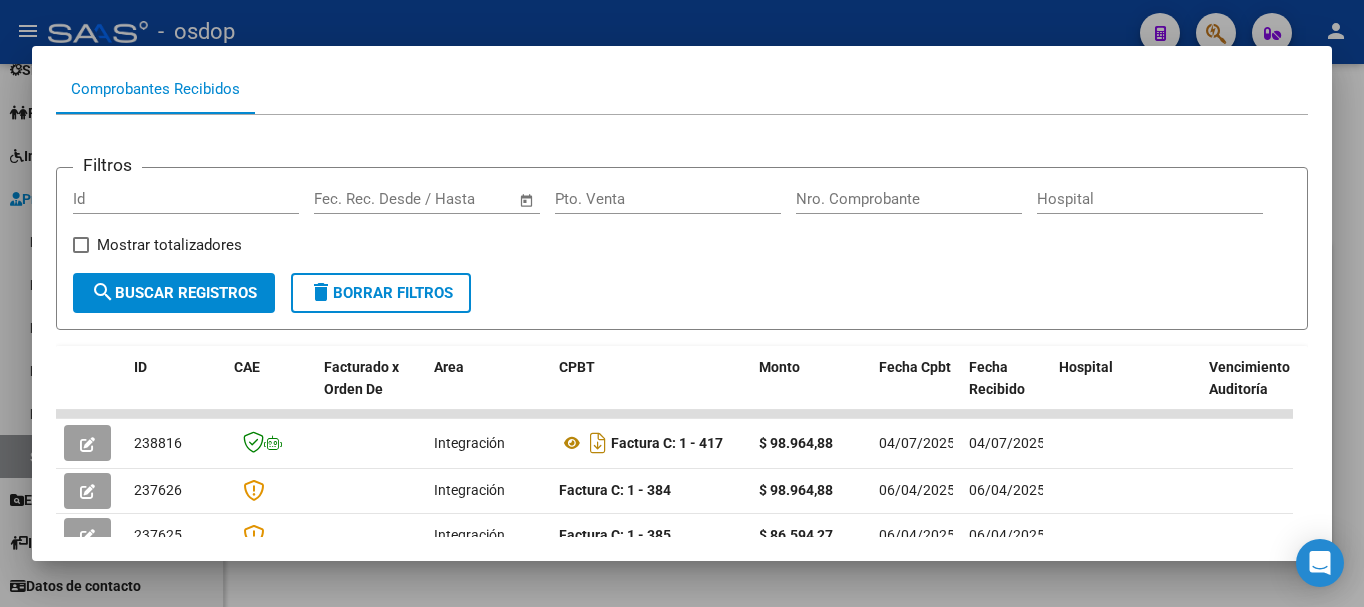 scroll, scrollTop: 0, scrollLeft: 0, axis: both 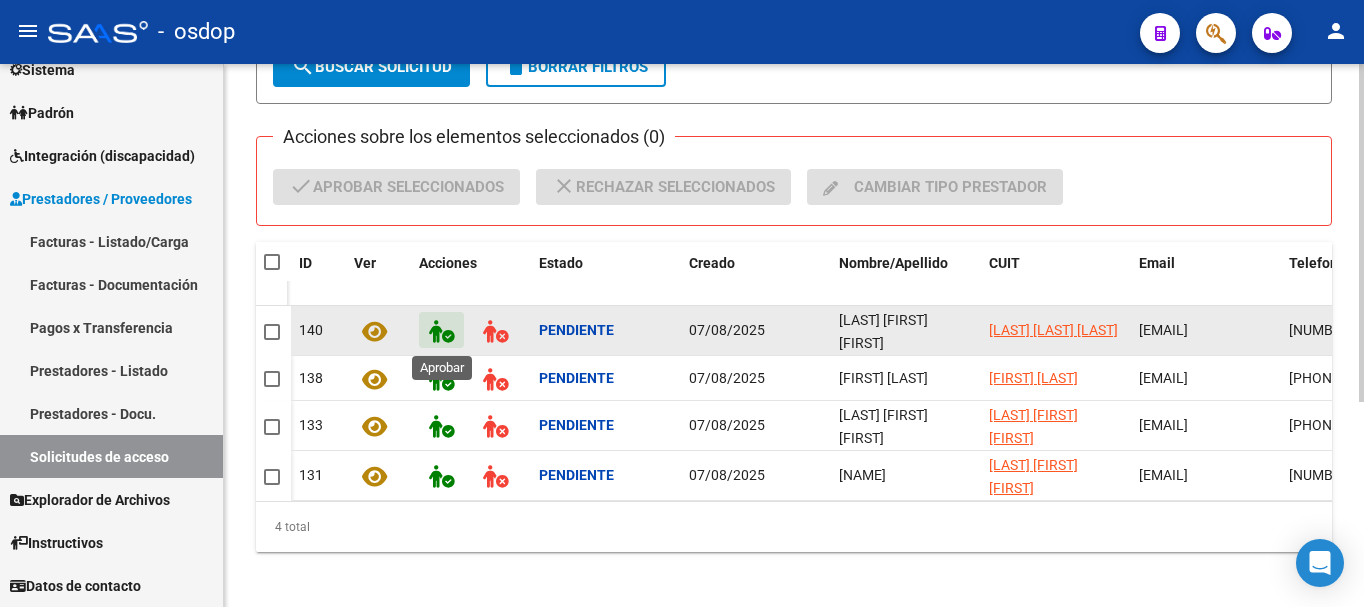 click 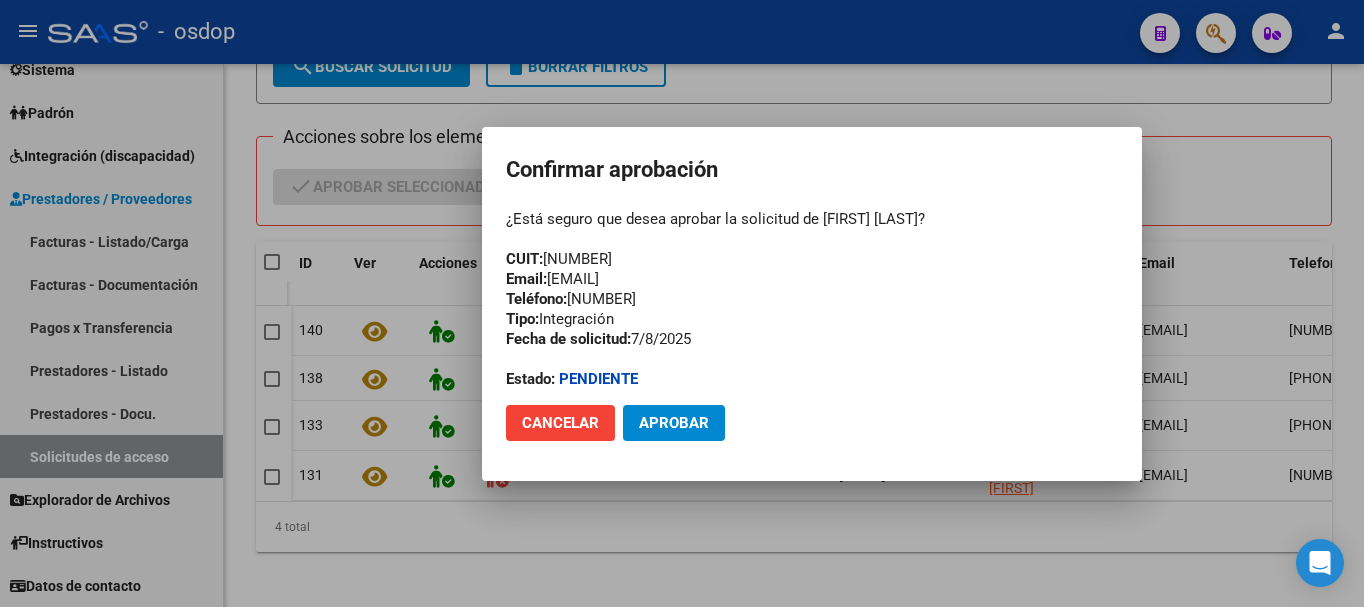 drag, startPoint x: 548, startPoint y: 276, endPoint x: 807, endPoint y: 276, distance: 259 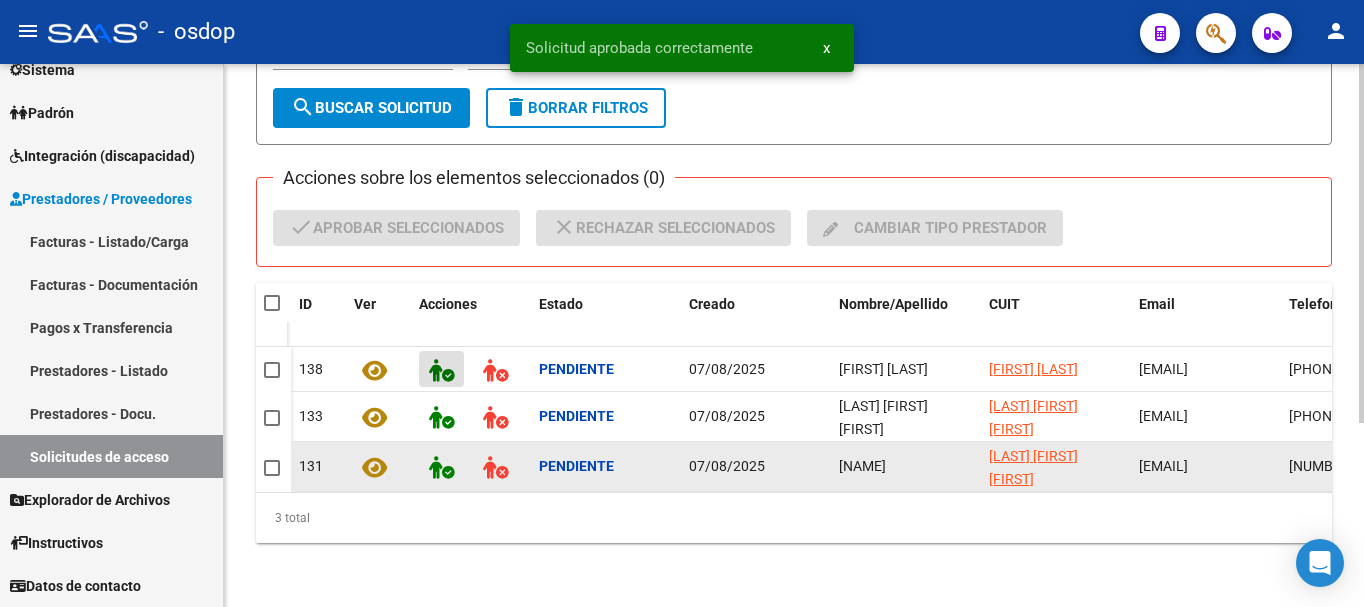 scroll, scrollTop: 279, scrollLeft: 0, axis: vertical 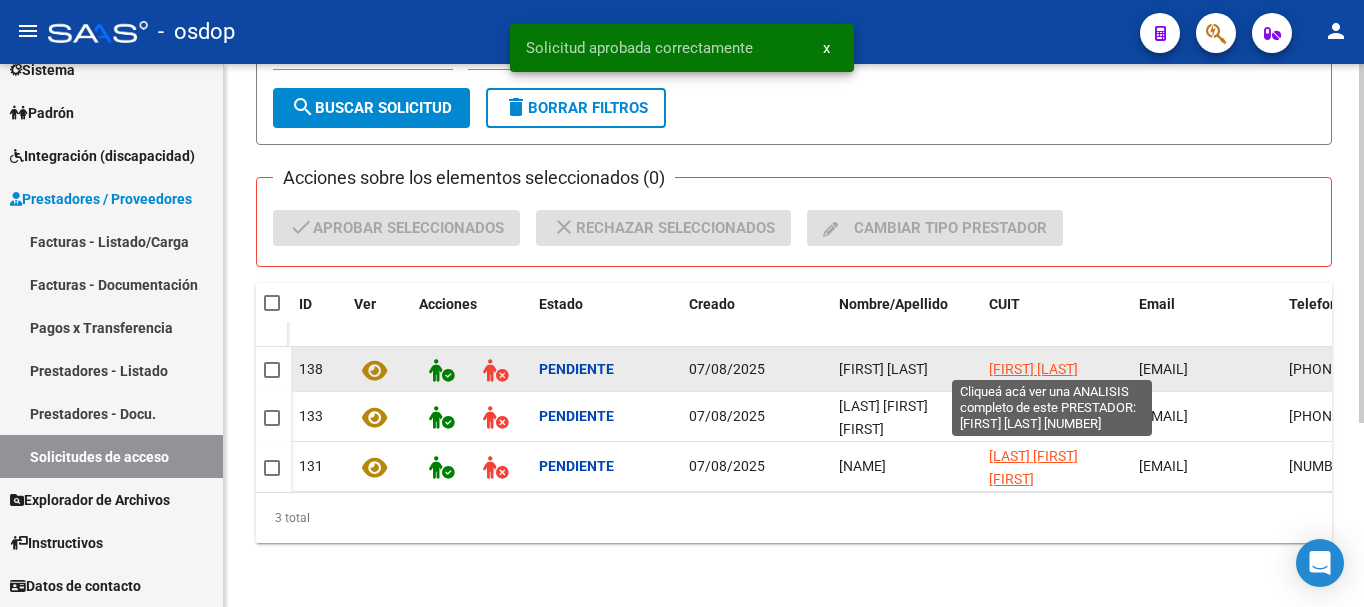 click on "[FIRST] [LAST]" 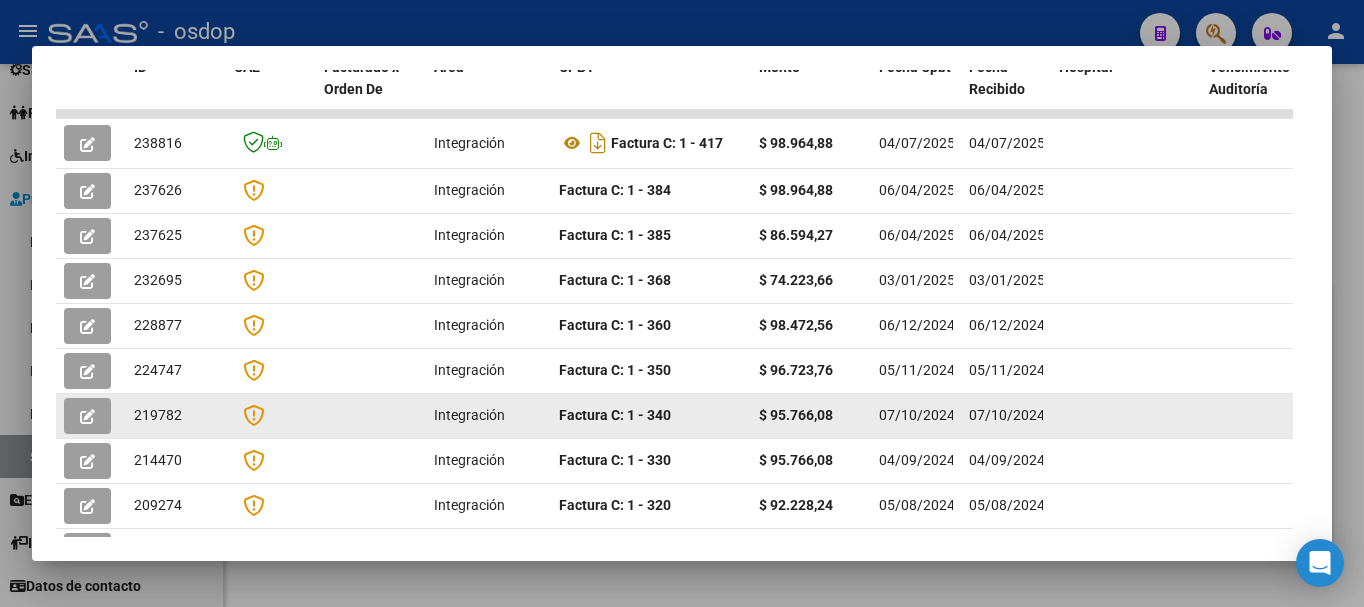 scroll, scrollTop: 600, scrollLeft: 0, axis: vertical 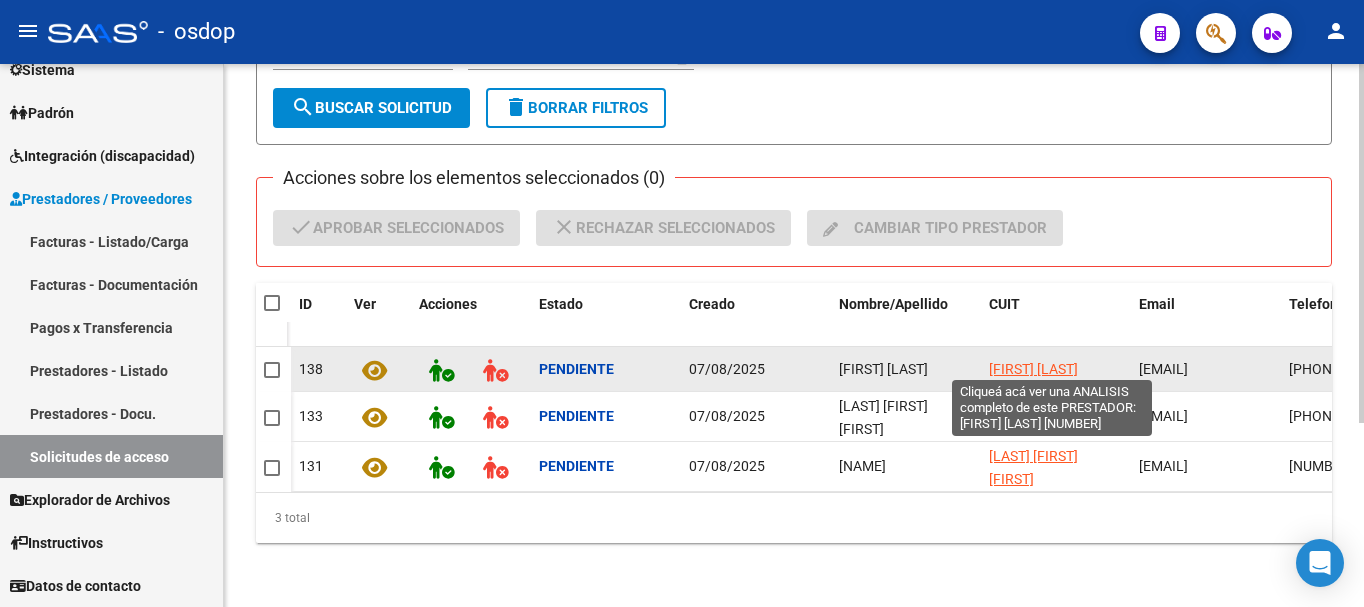 click on "[FIRST] [LAST]" 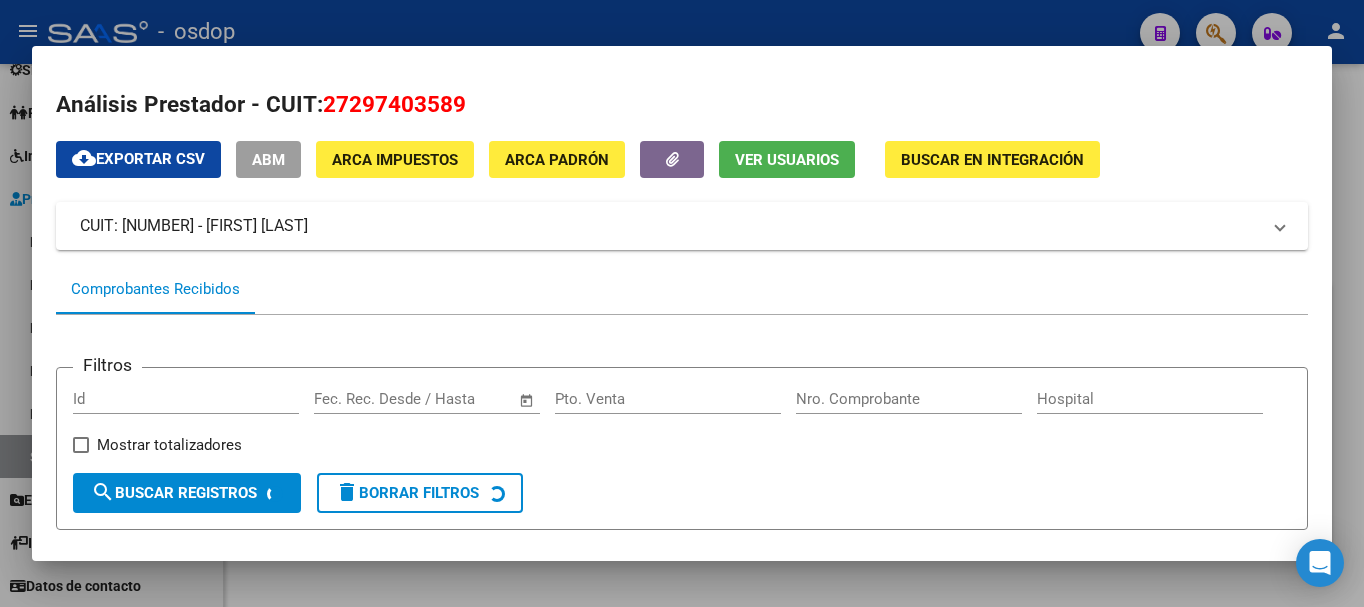 click on "Ver Usuarios" 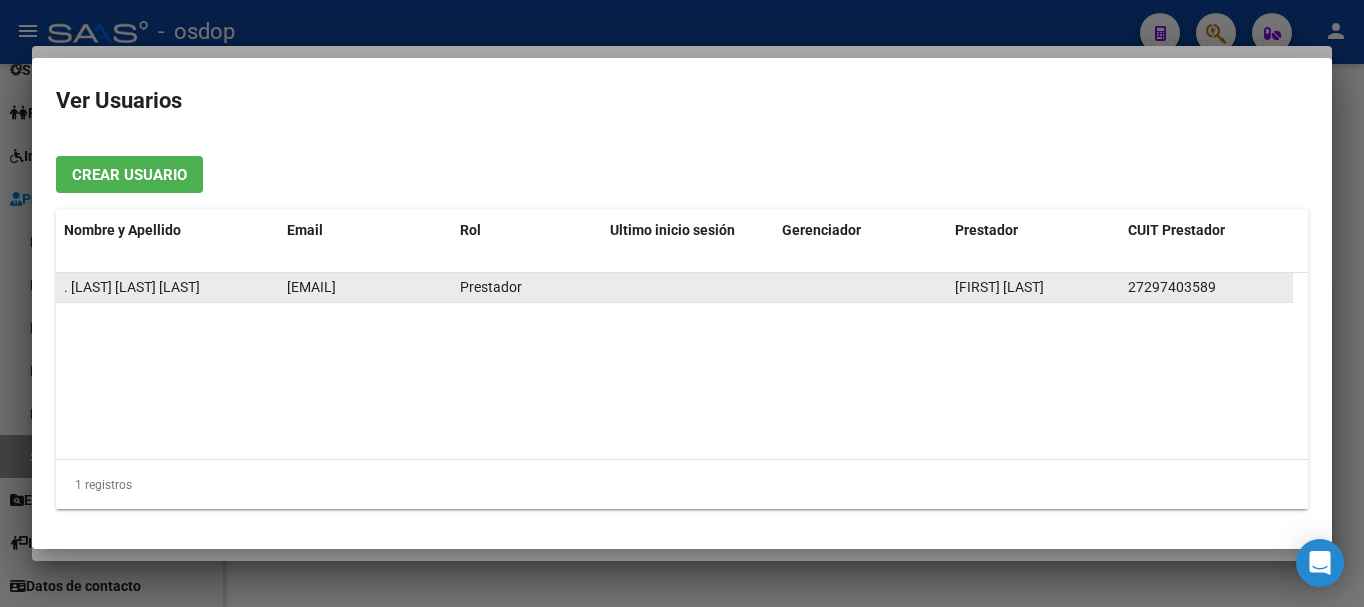 drag, startPoint x: 1127, startPoint y: 284, endPoint x: 1214, endPoint y: 285, distance: 87.005745 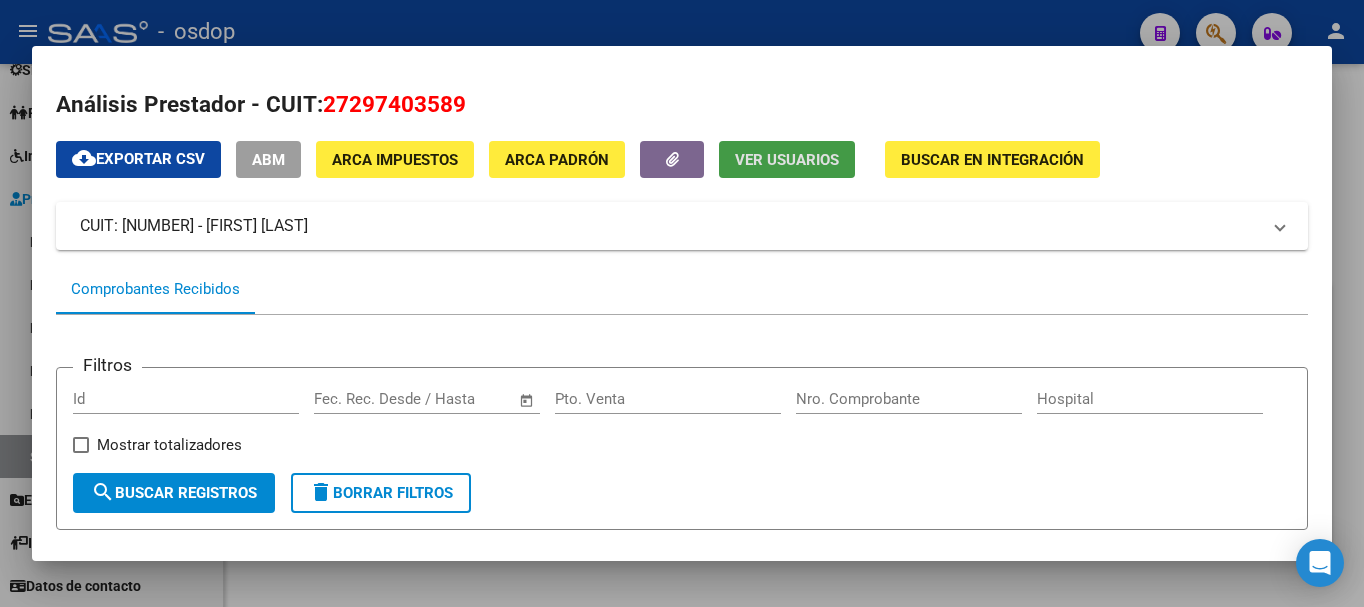 type 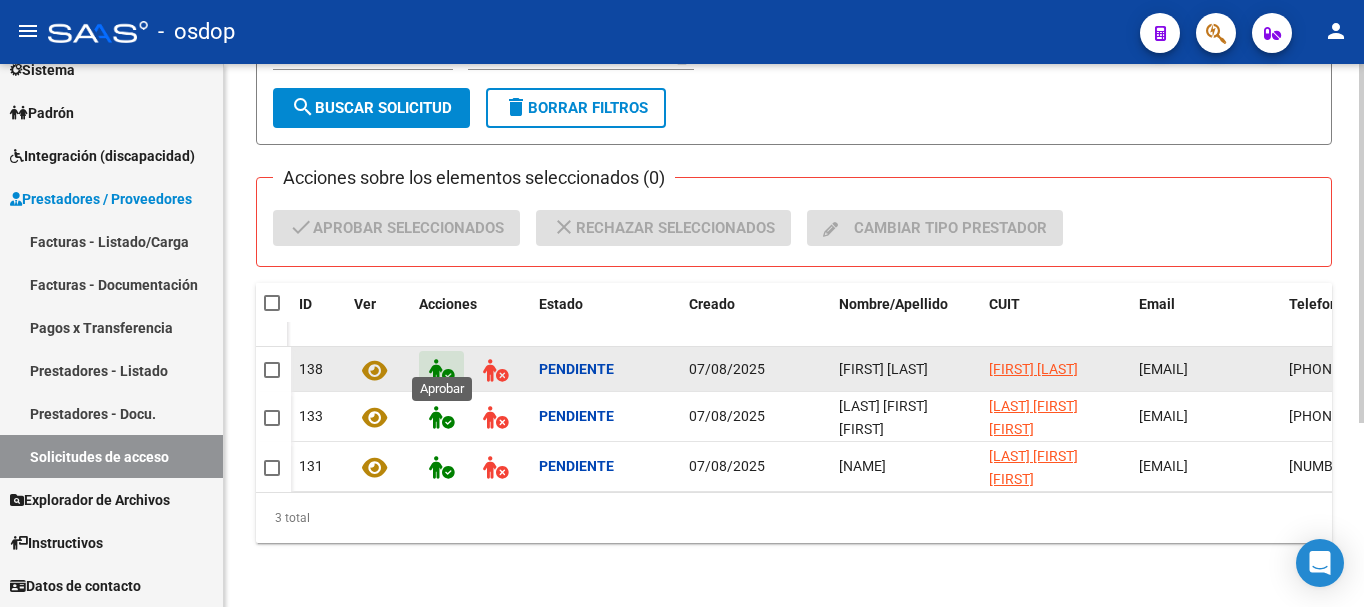 click 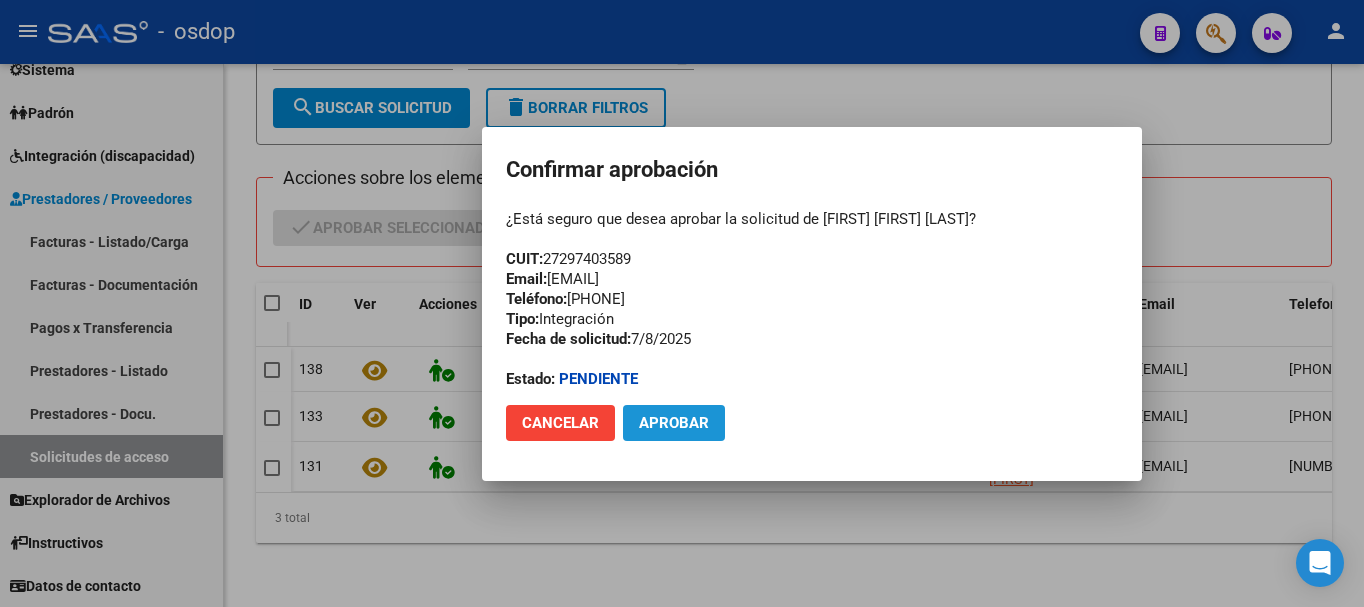 click on "Aprobar" 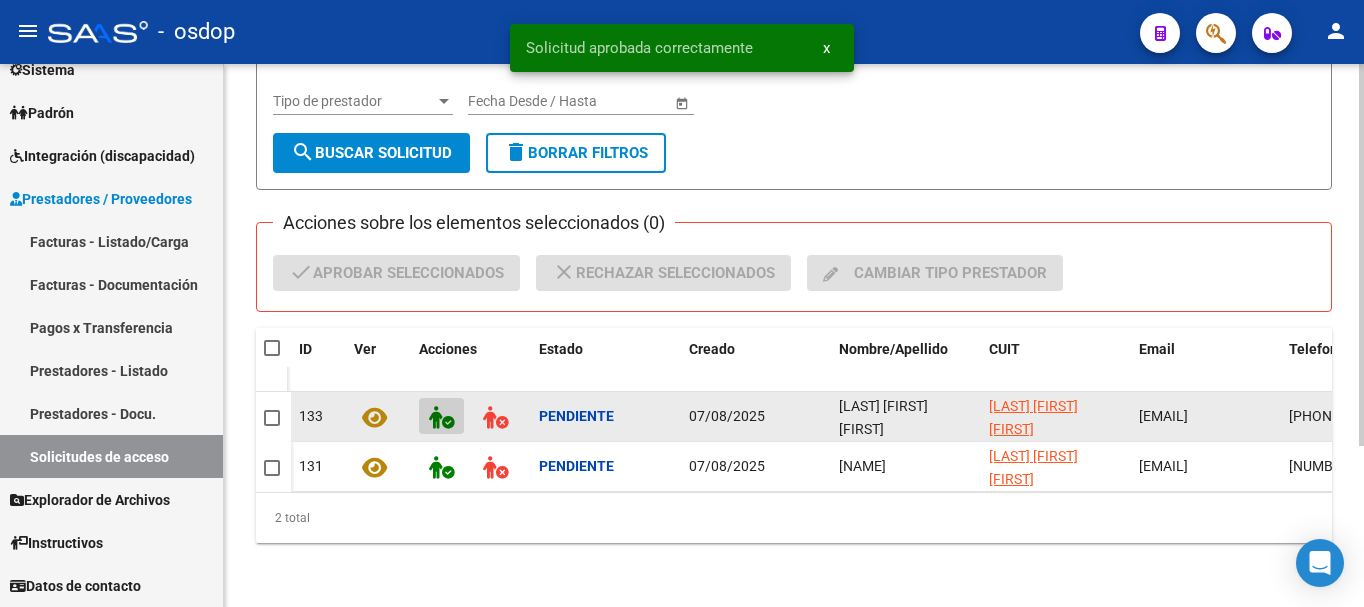scroll, scrollTop: 229, scrollLeft: 0, axis: vertical 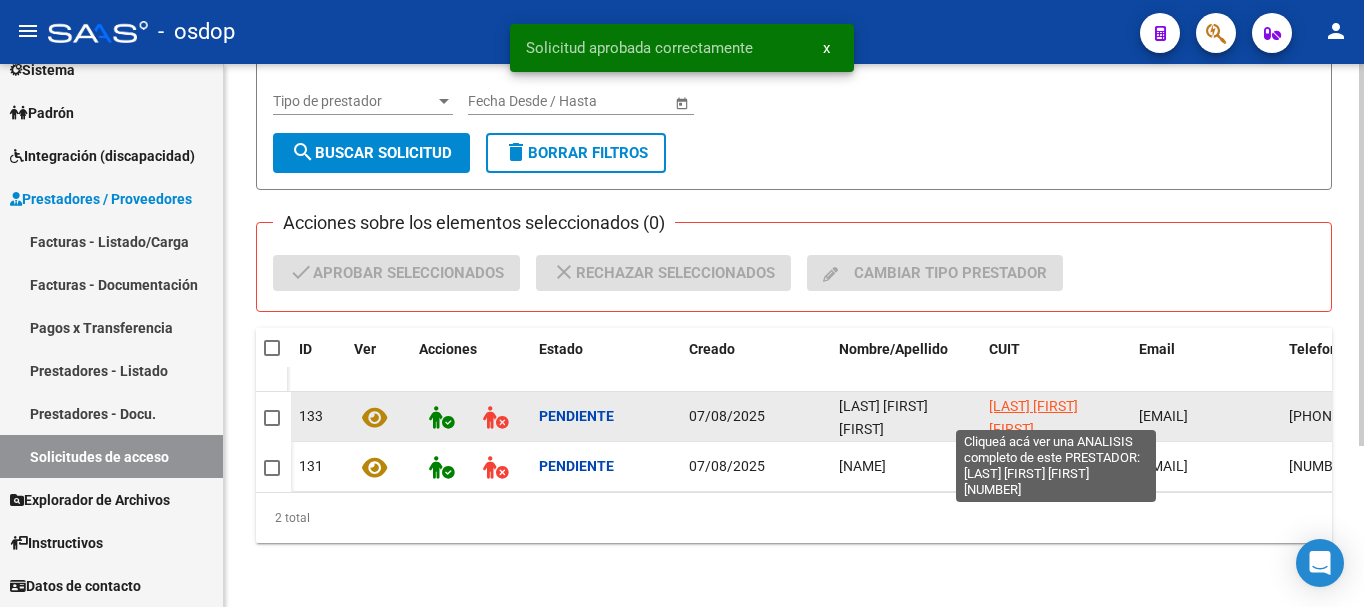 click on "[LAST] [FIRST] [FIRST]" 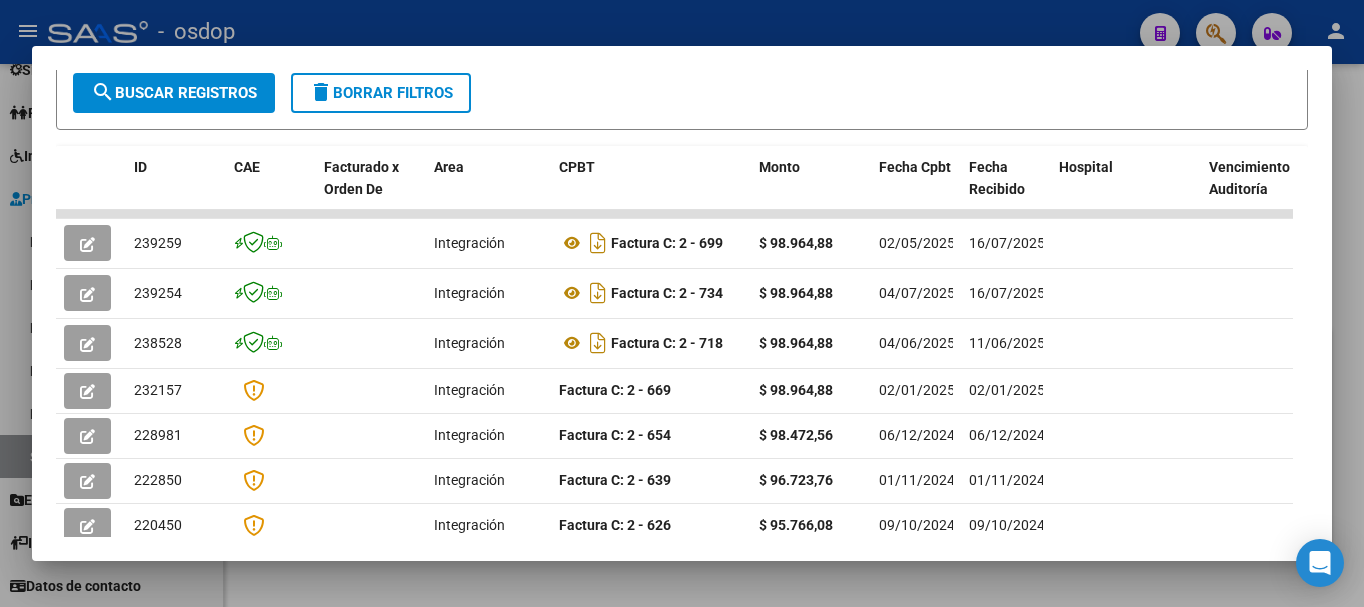 scroll, scrollTop: 666, scrollLeft: 0, axis: vertical 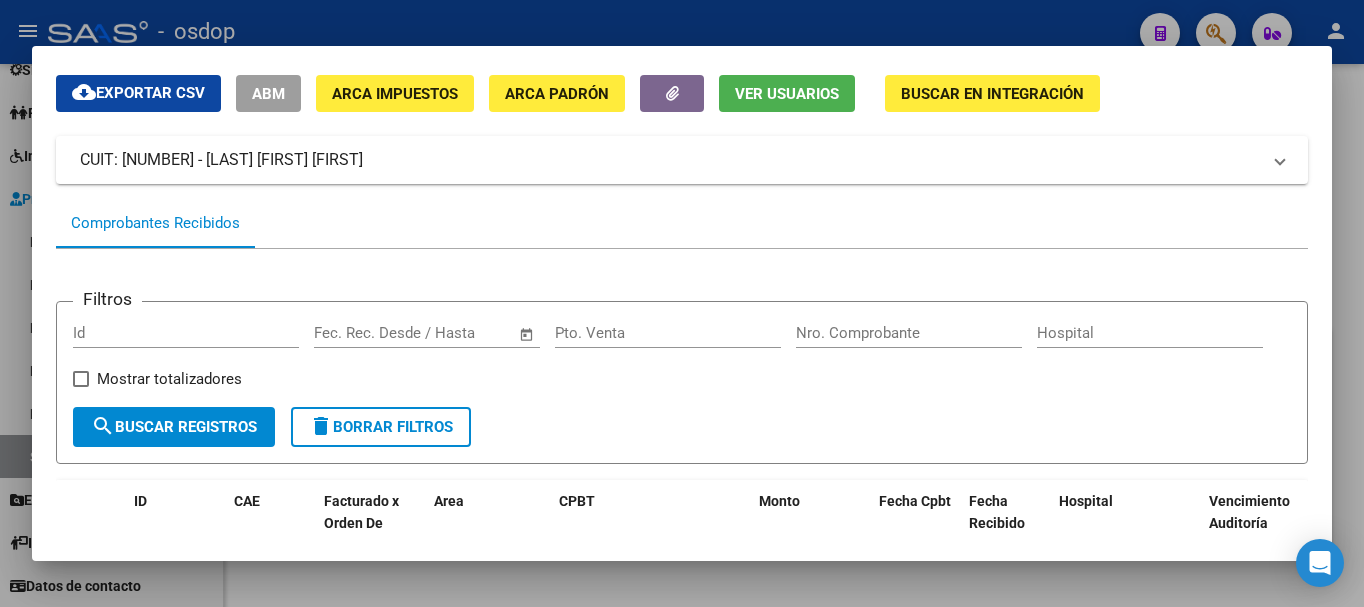 click on "Ver Usuarios" 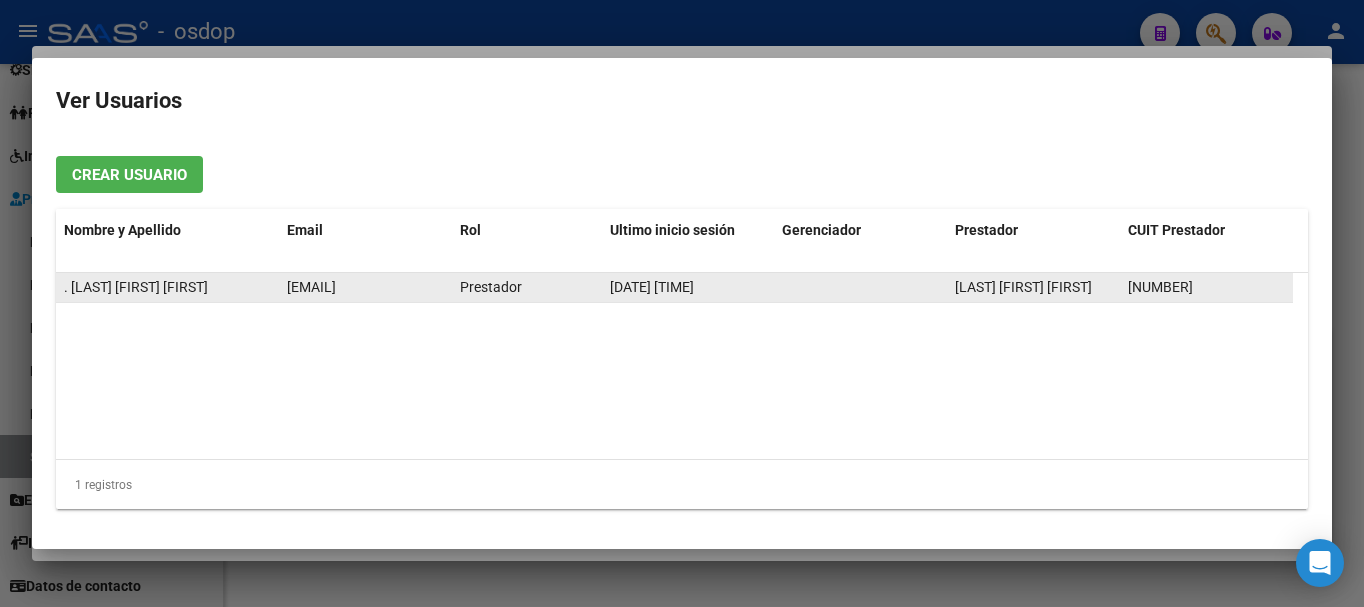 drag, startPoint x: 1124, startPoint y: 284, endPoint x: 1215, endPoint y: 291, distance: 91.26884 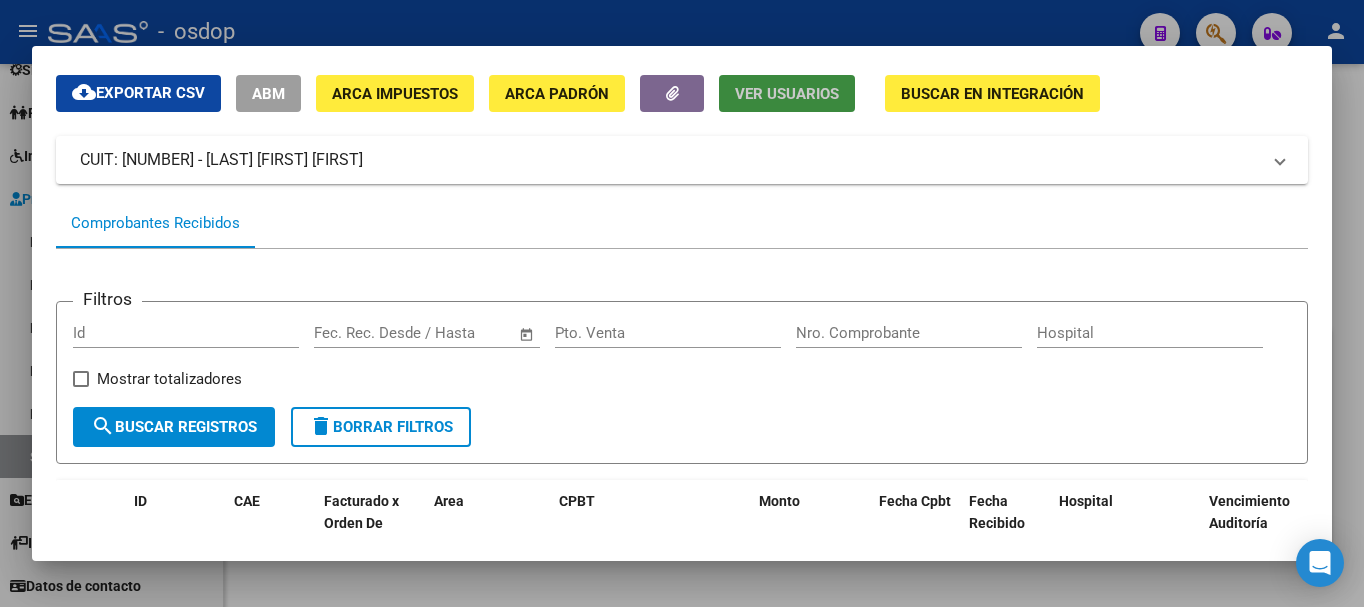 click on "Ver Usuarios" 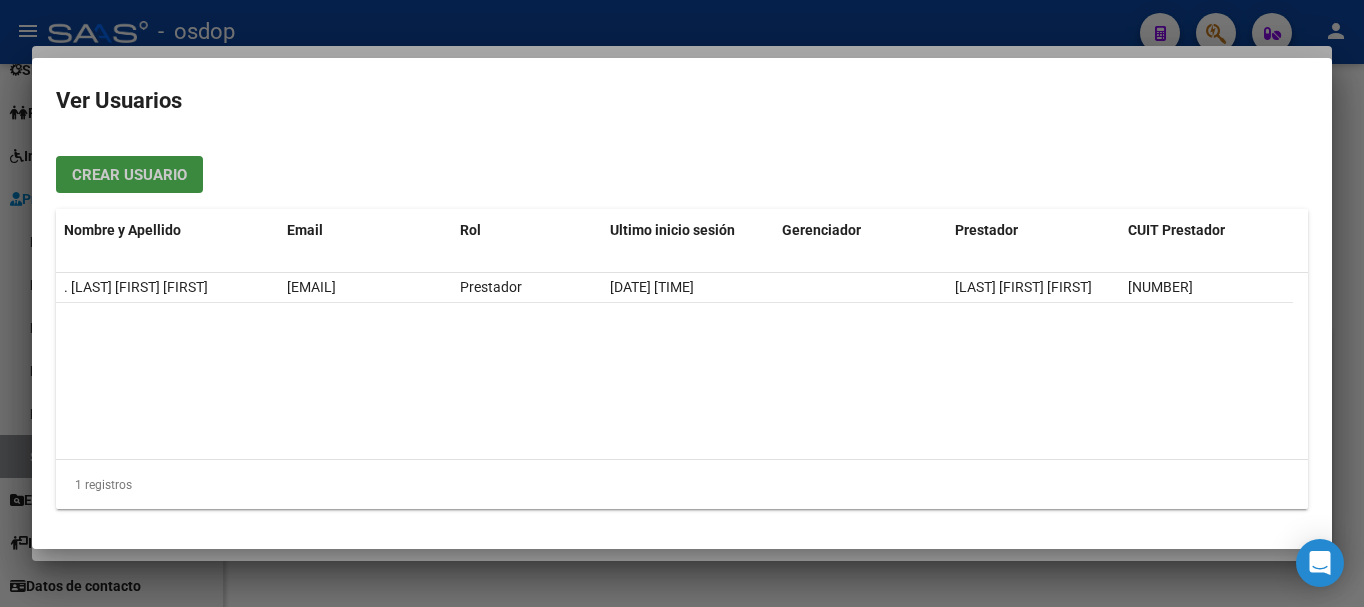 click on "Crear Usuario" at bounding box center (129, 174) 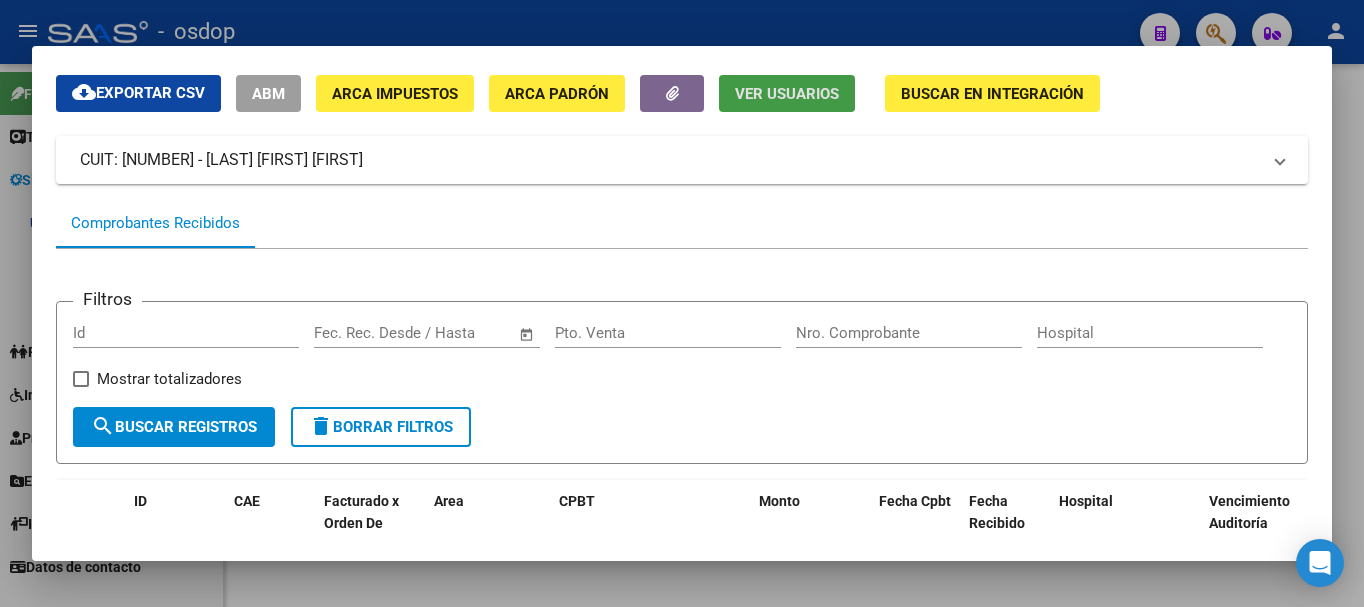 scroll, scrollTop: 119, scrollLeft: 0, axis: vertical 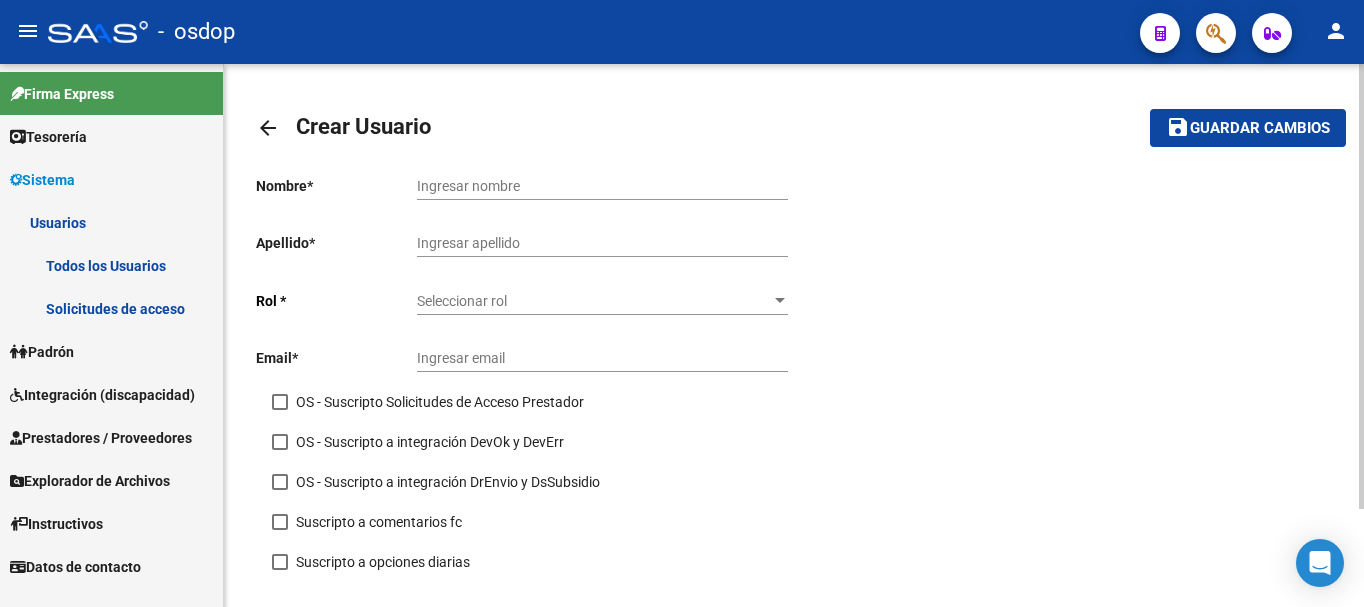 click on "arrow_back" 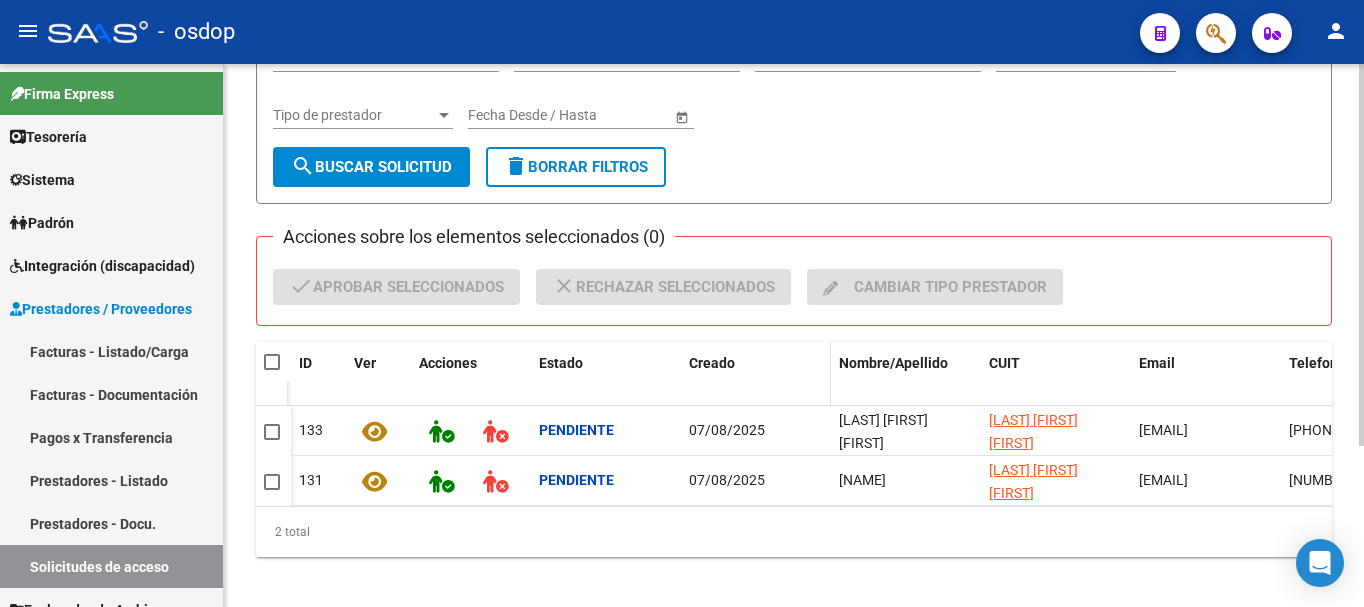 scroll, scrollTop: 229, scrollLeft: 0, axis: vertical 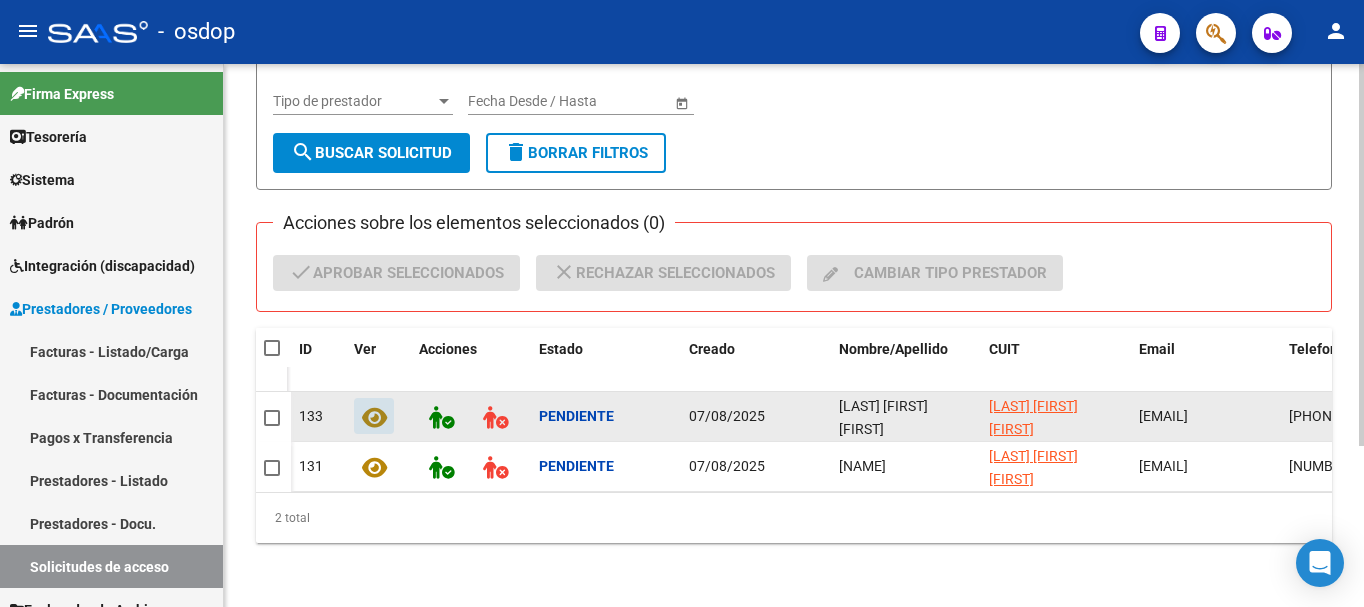 click 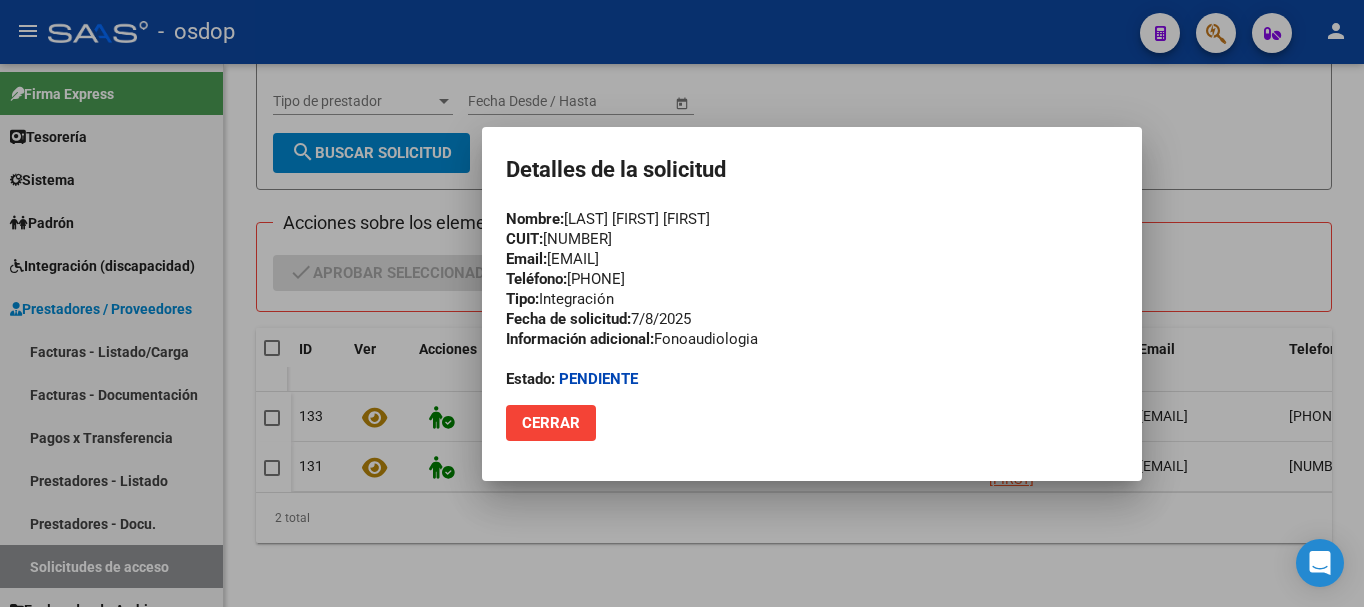 drag, startPoint x: 633, startPoint y: 237, endPoint x: 546, endPoint y: 237, distance: 87 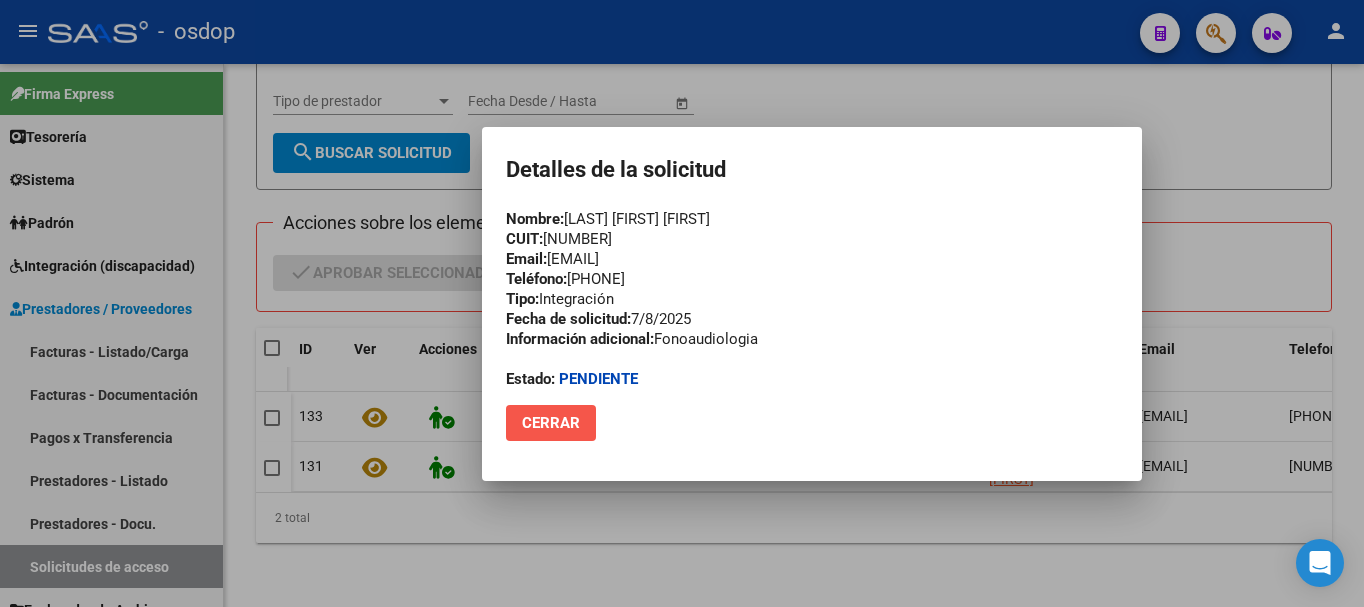 click on "Cerrar" 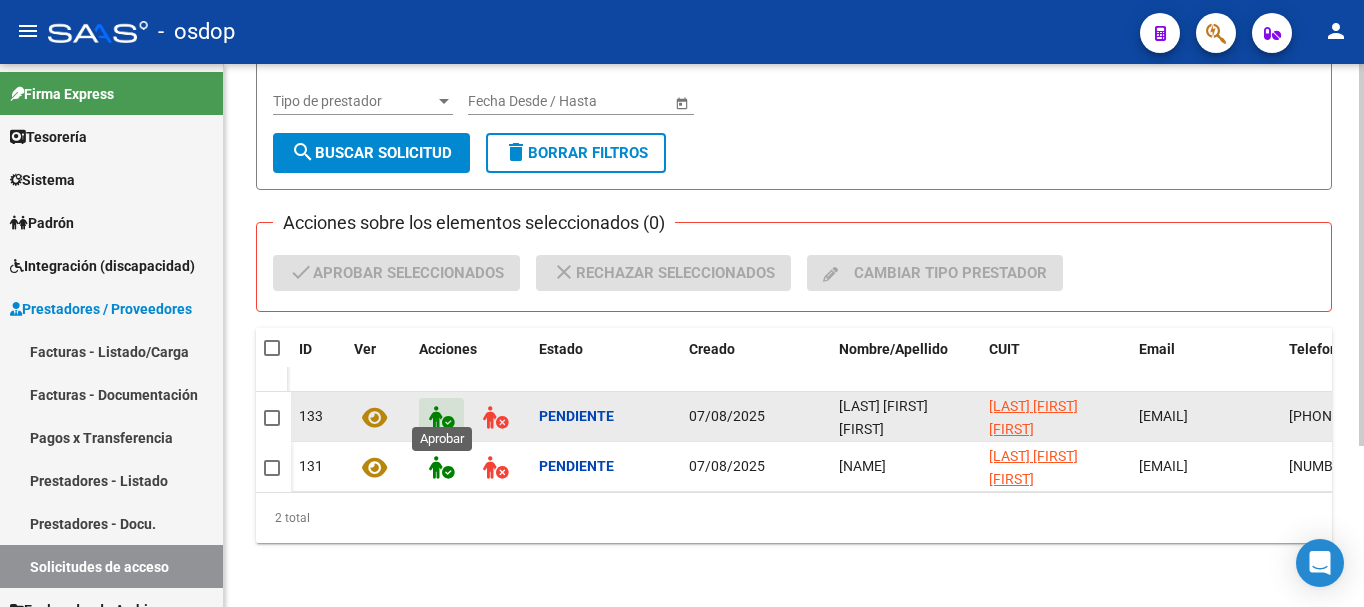 click 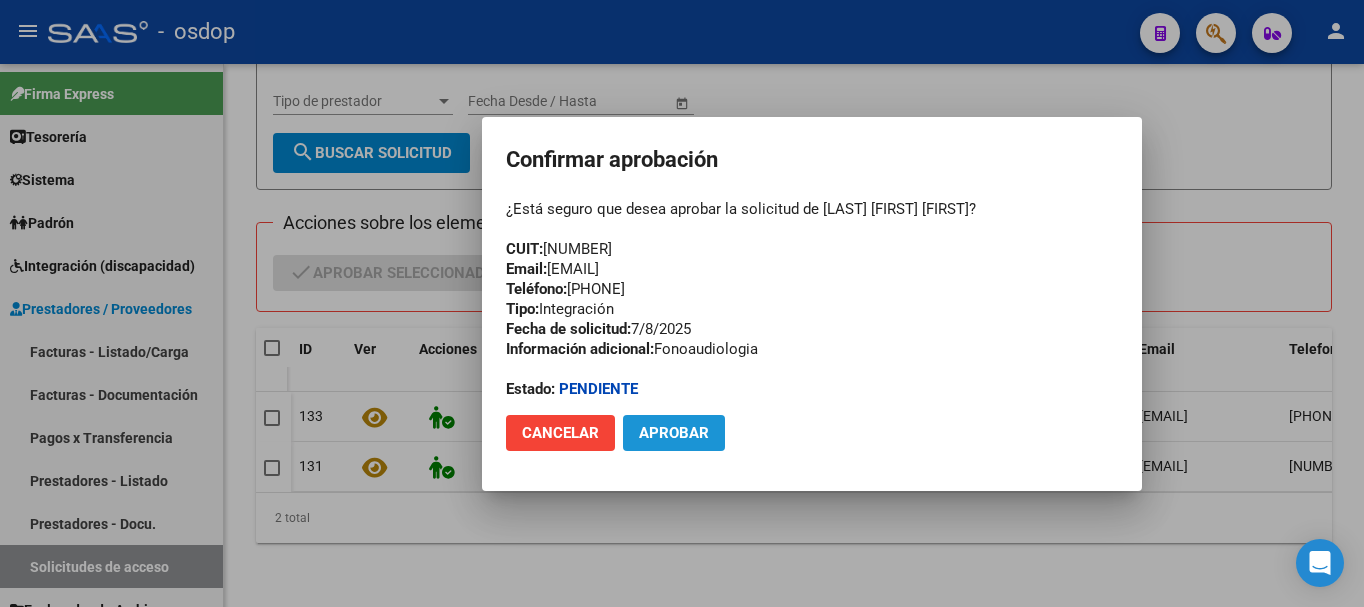 click on "Aprobar" 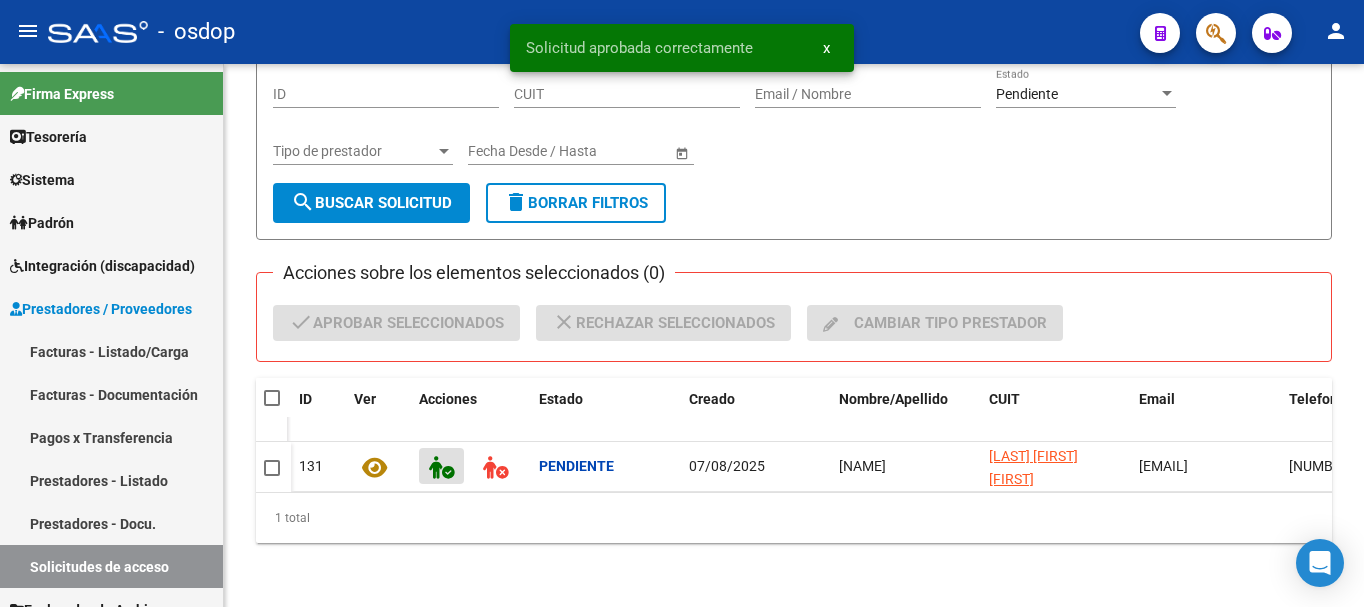 scroll, scrollTop: 179, scrollLeft: 0, axis: vertical 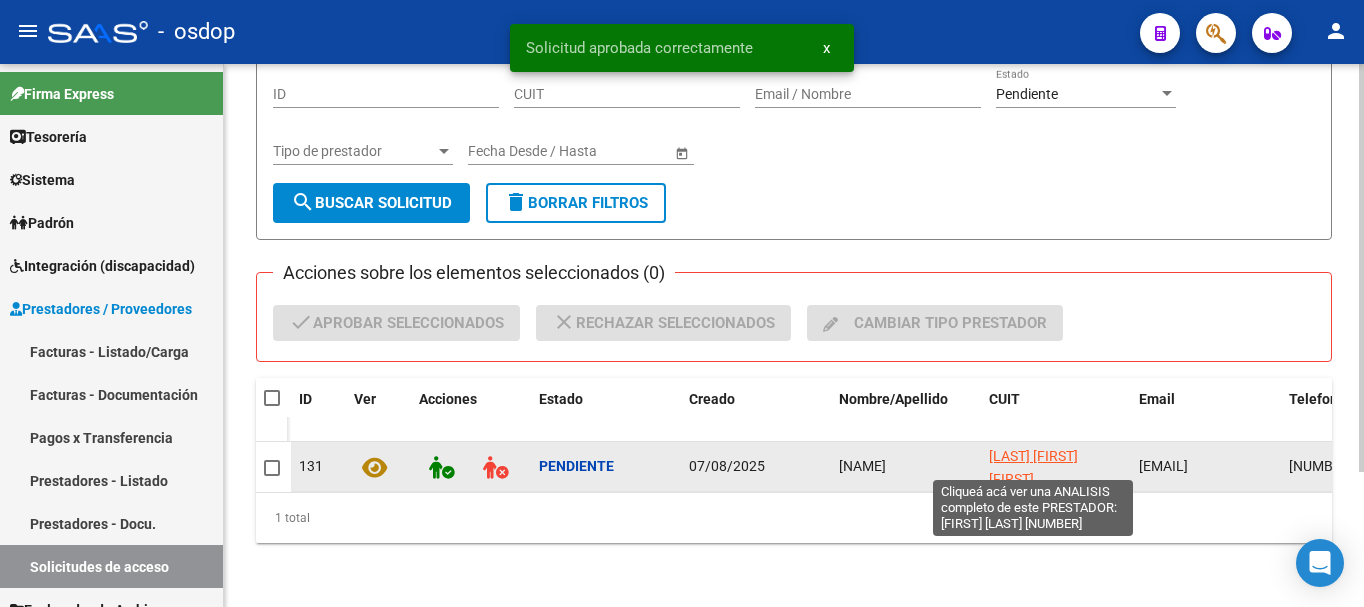 click on "[LAST] [FIRST] [FIRST]" 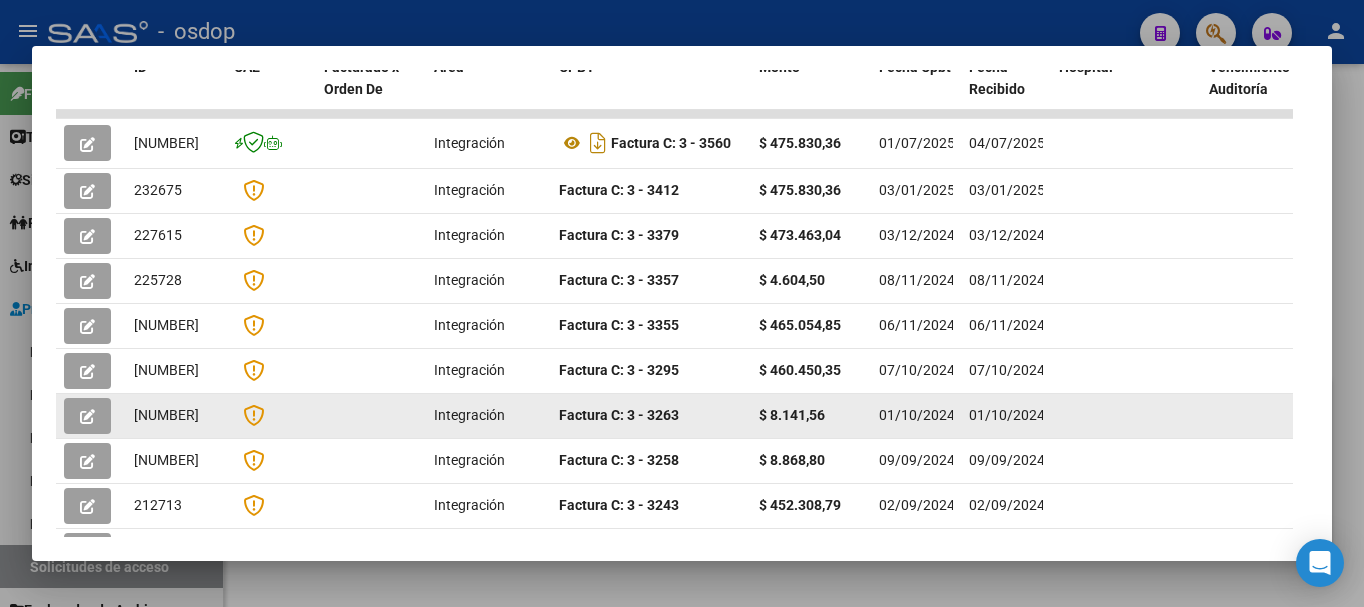 scroll, scrollTop: 600, scrollLeft: 0, axis: vertical 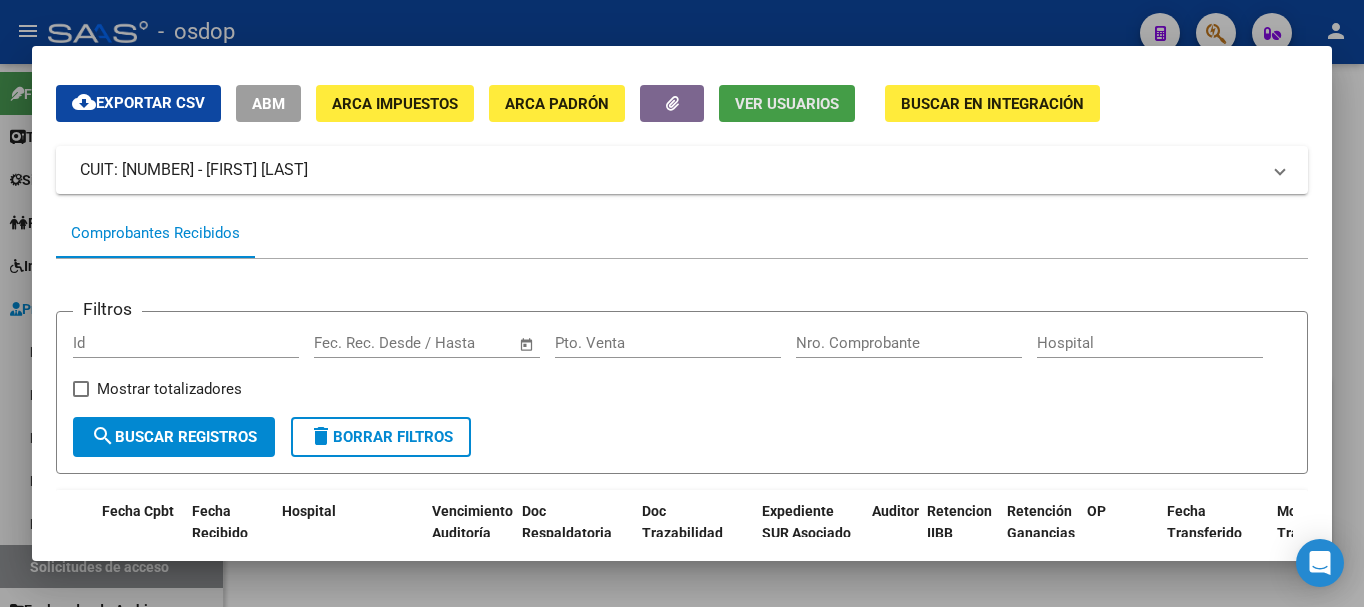 click on "Ver Usuarios" 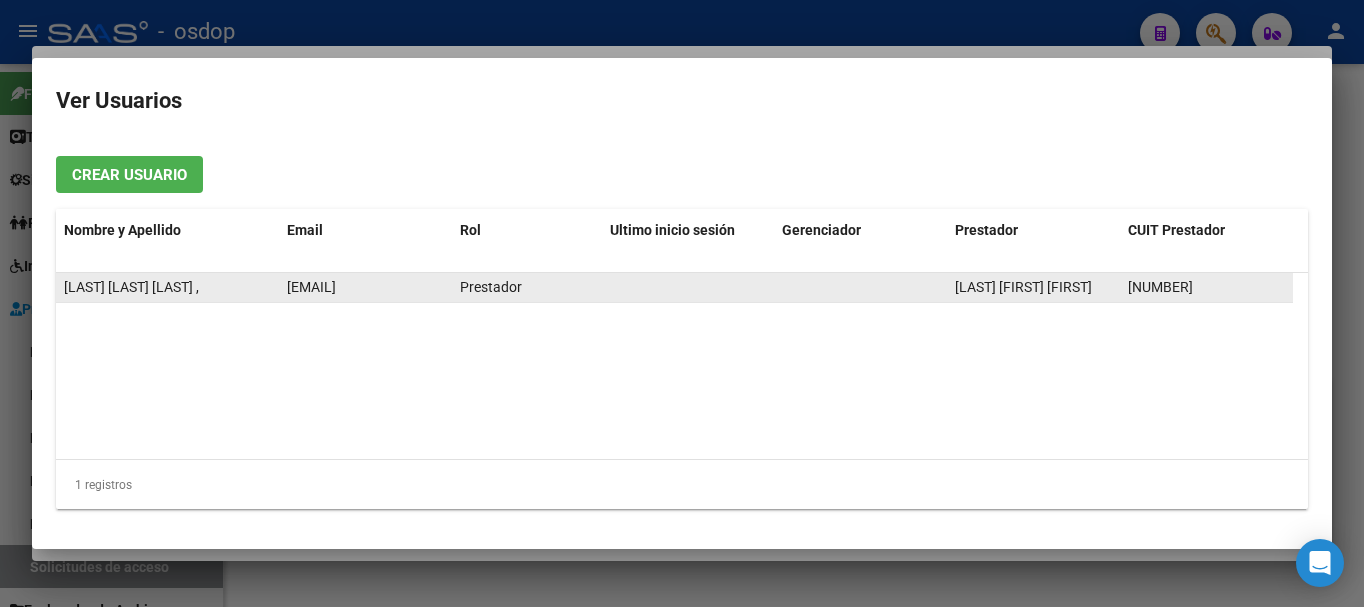 drag, startPoint x: 1130, startPoint y: 284, endPoint x: 1214, endPoint y: 287, distance: 84.05355 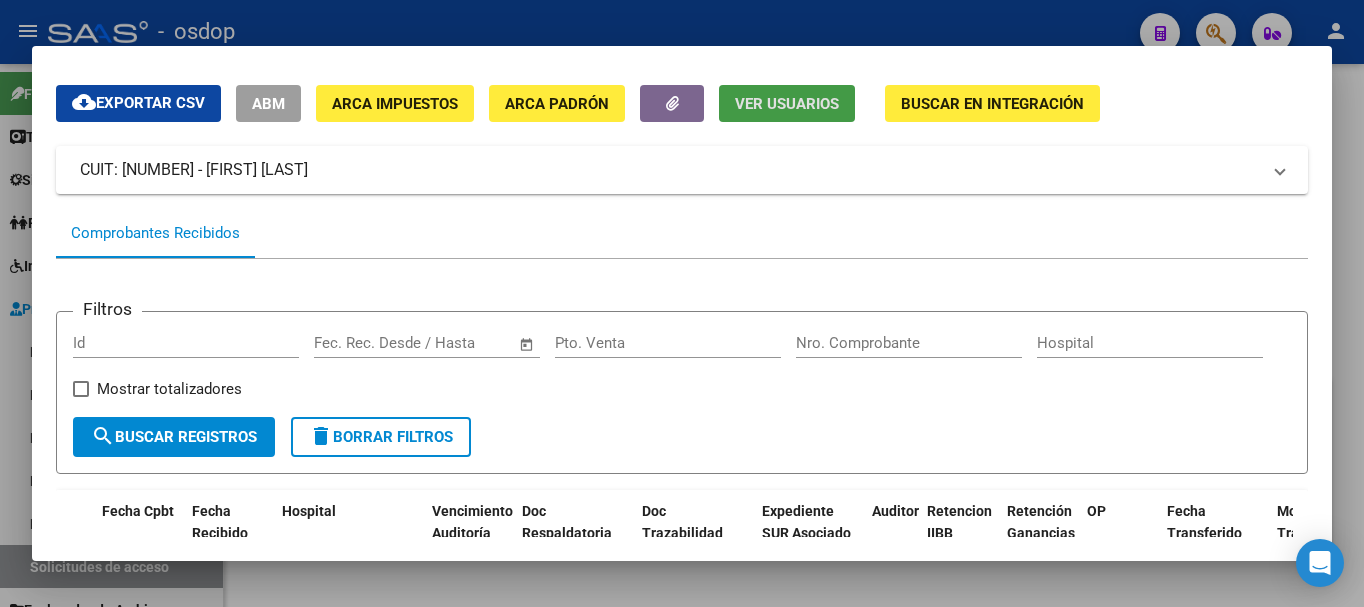type 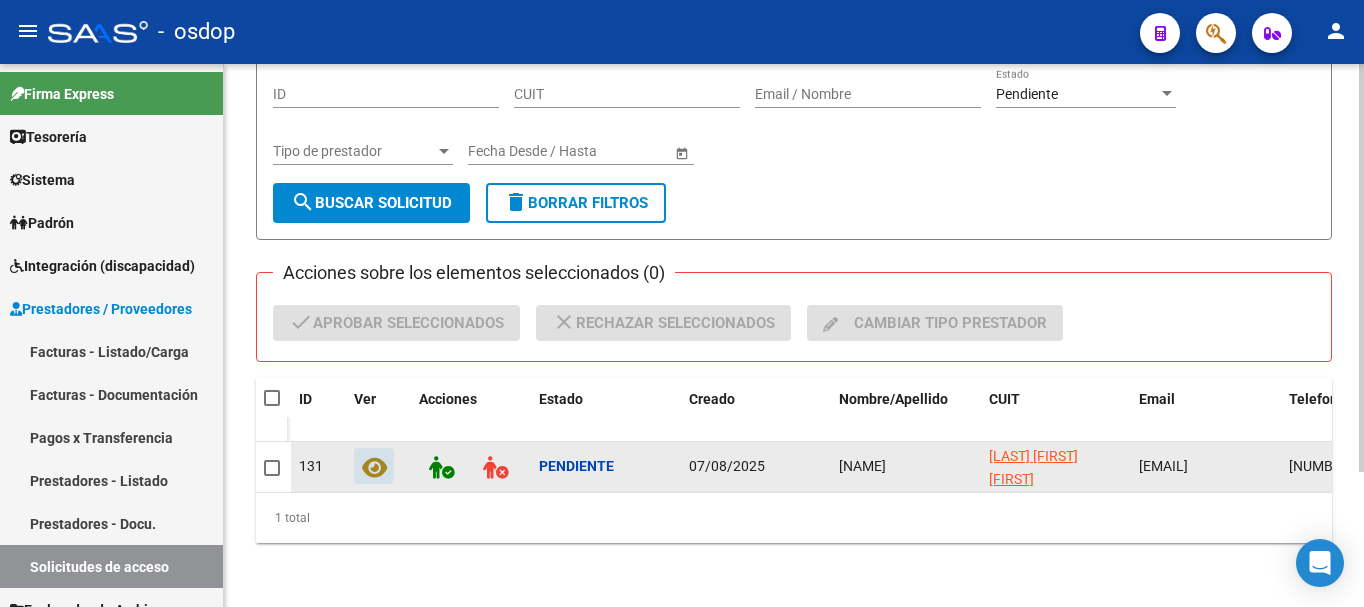 click 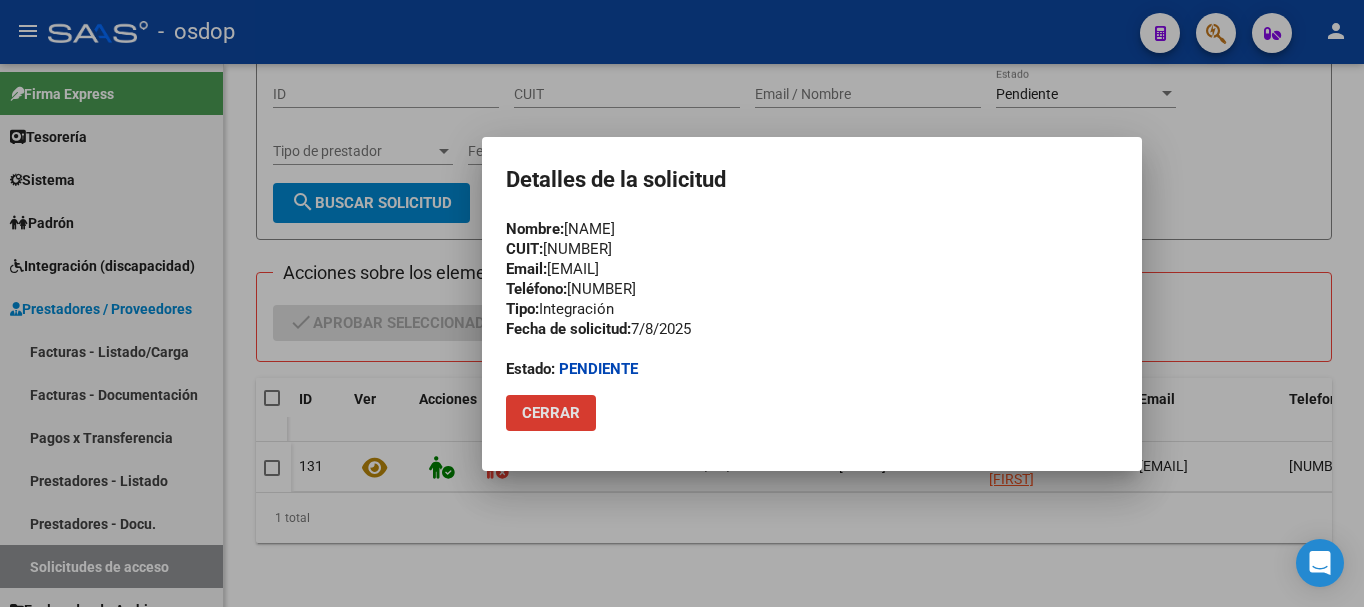 click on "Cerrar" 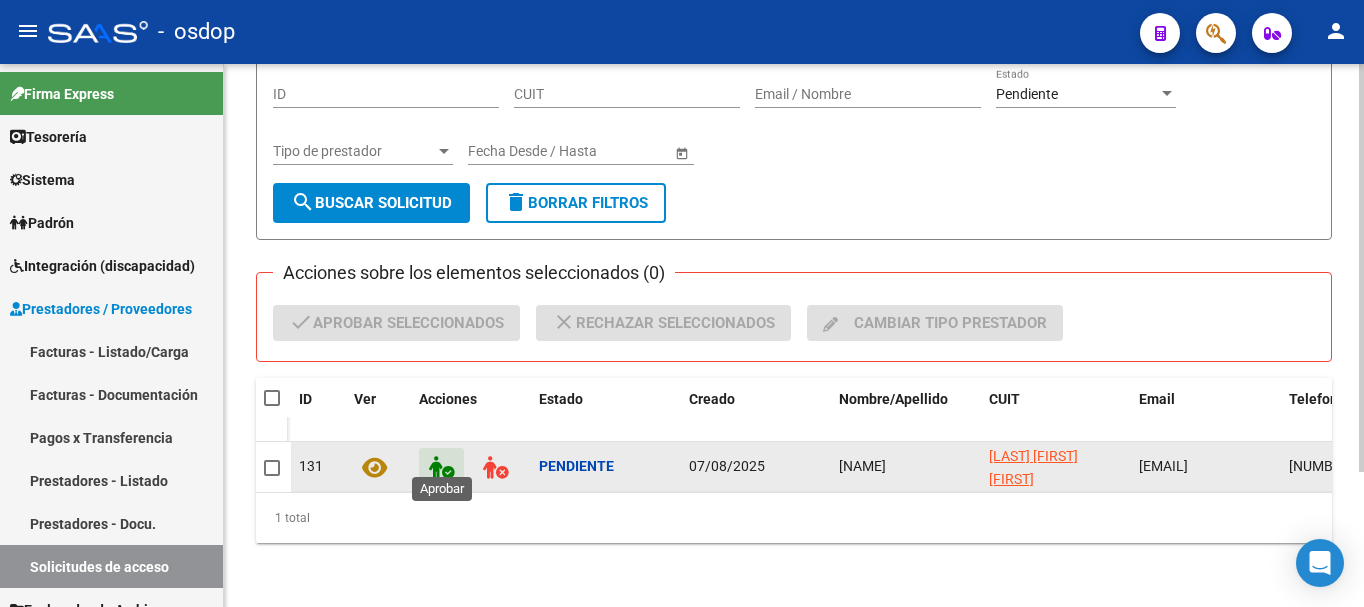 click 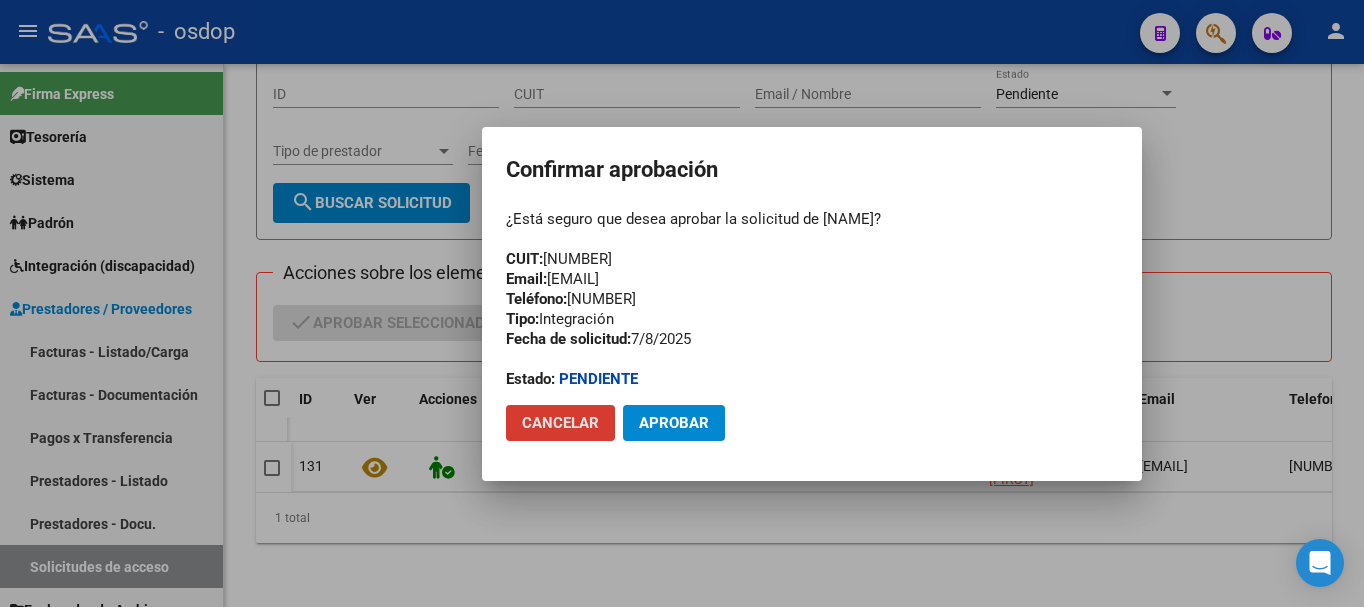 click on "Aprobar" 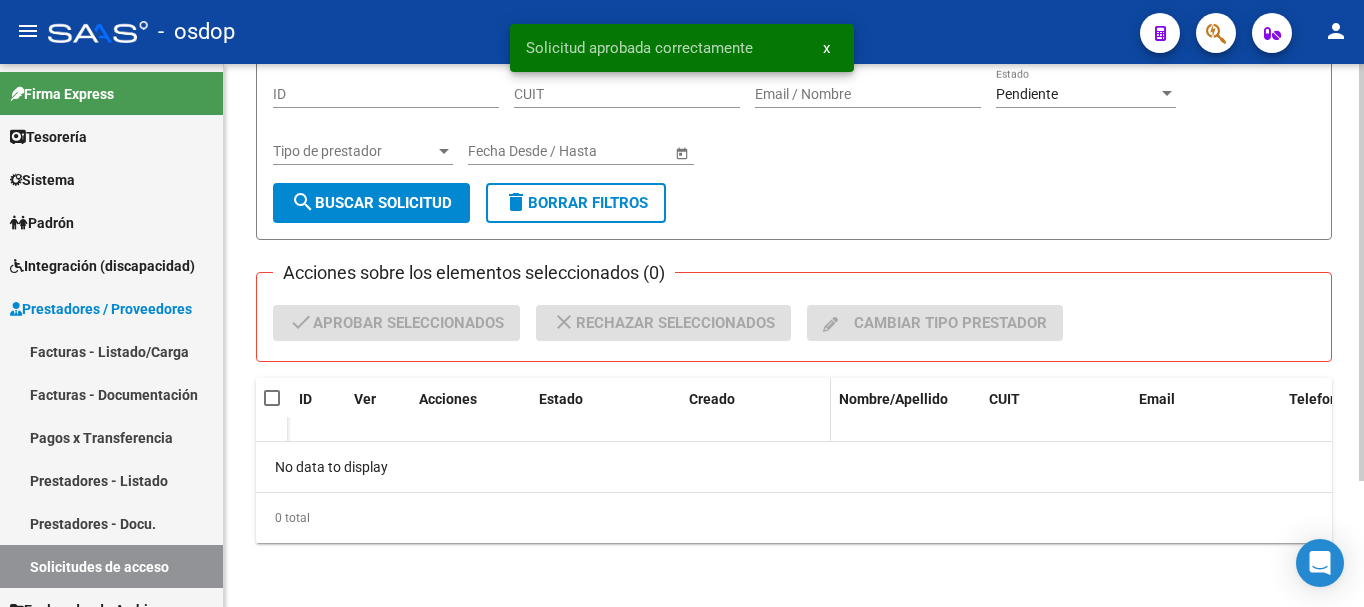 scroll, scrollTop: 164, scrollLeft: 0, axis: vertical 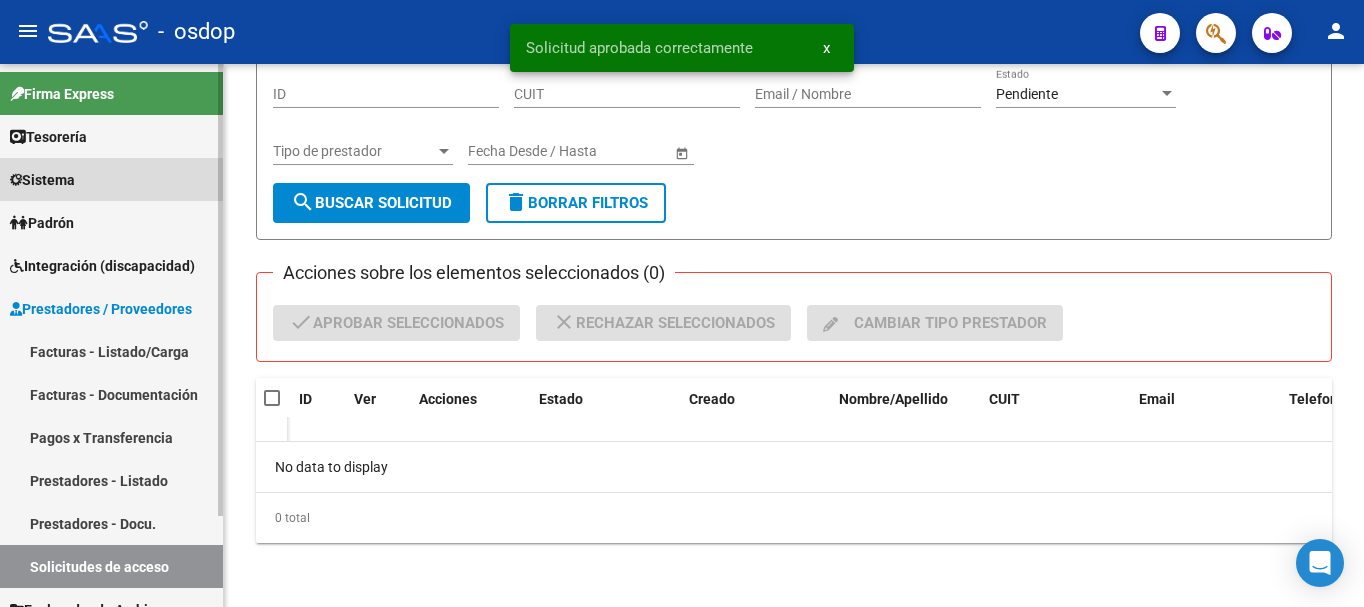 click at bounding box center [16, 180] 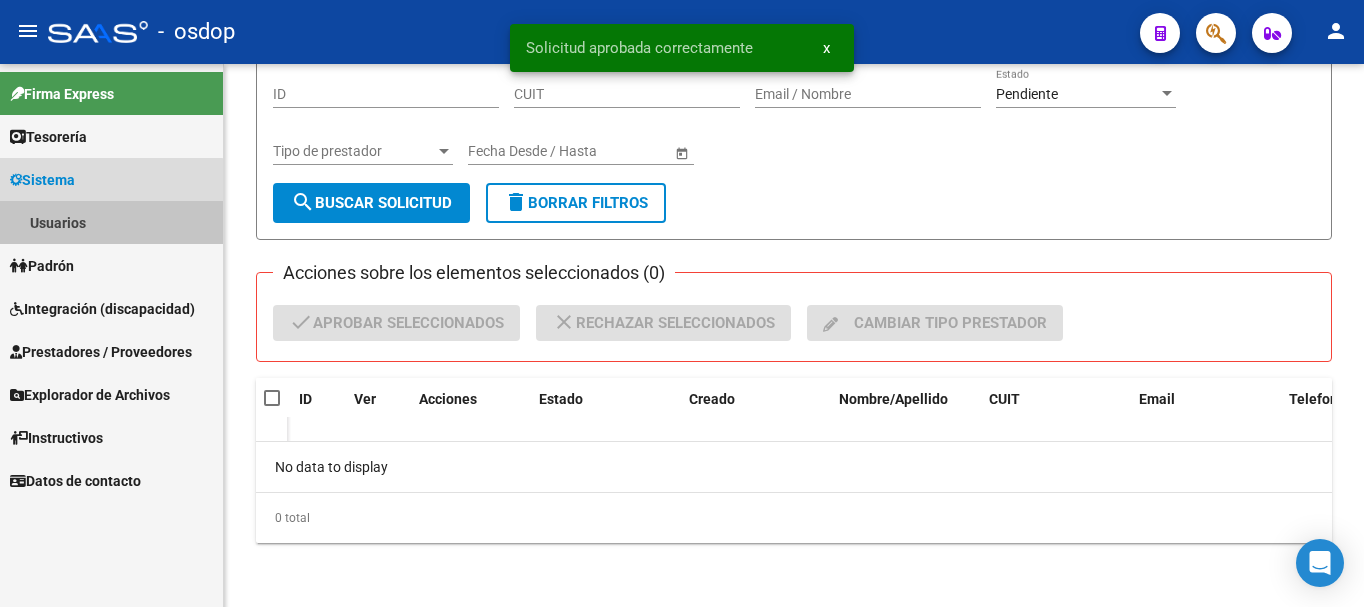 click on "Usuarios" at bounding box center [111, 222] 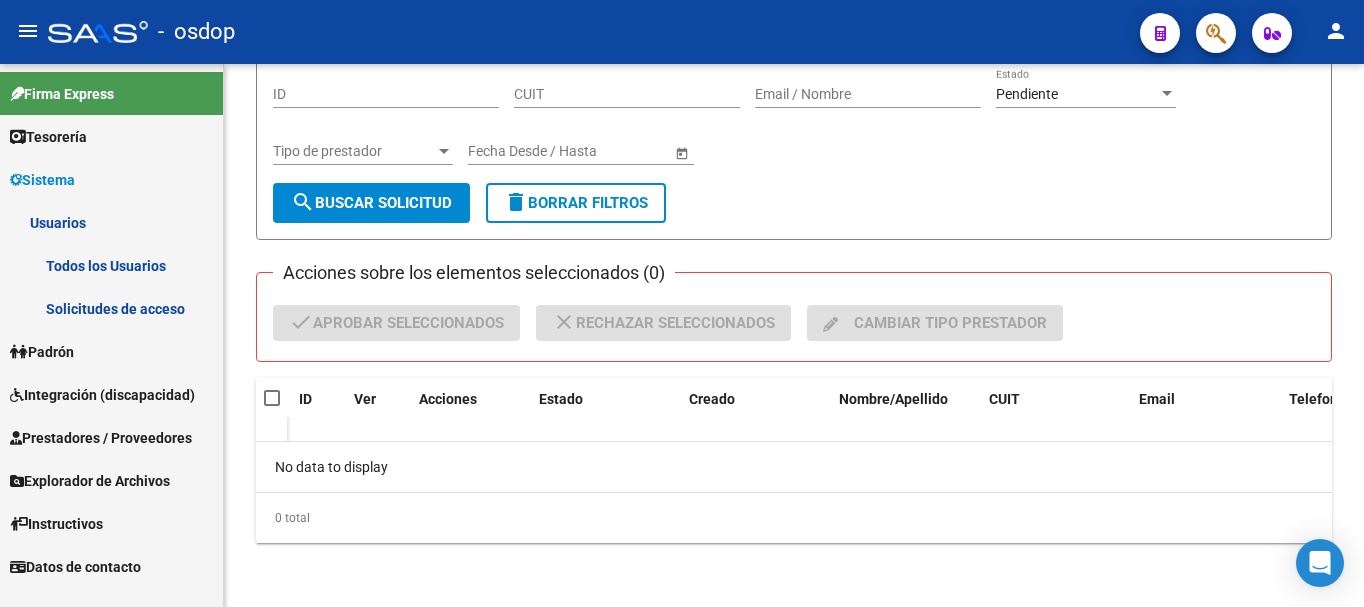 click on "Todos los Usuarios" at bounding box center (111, 265) 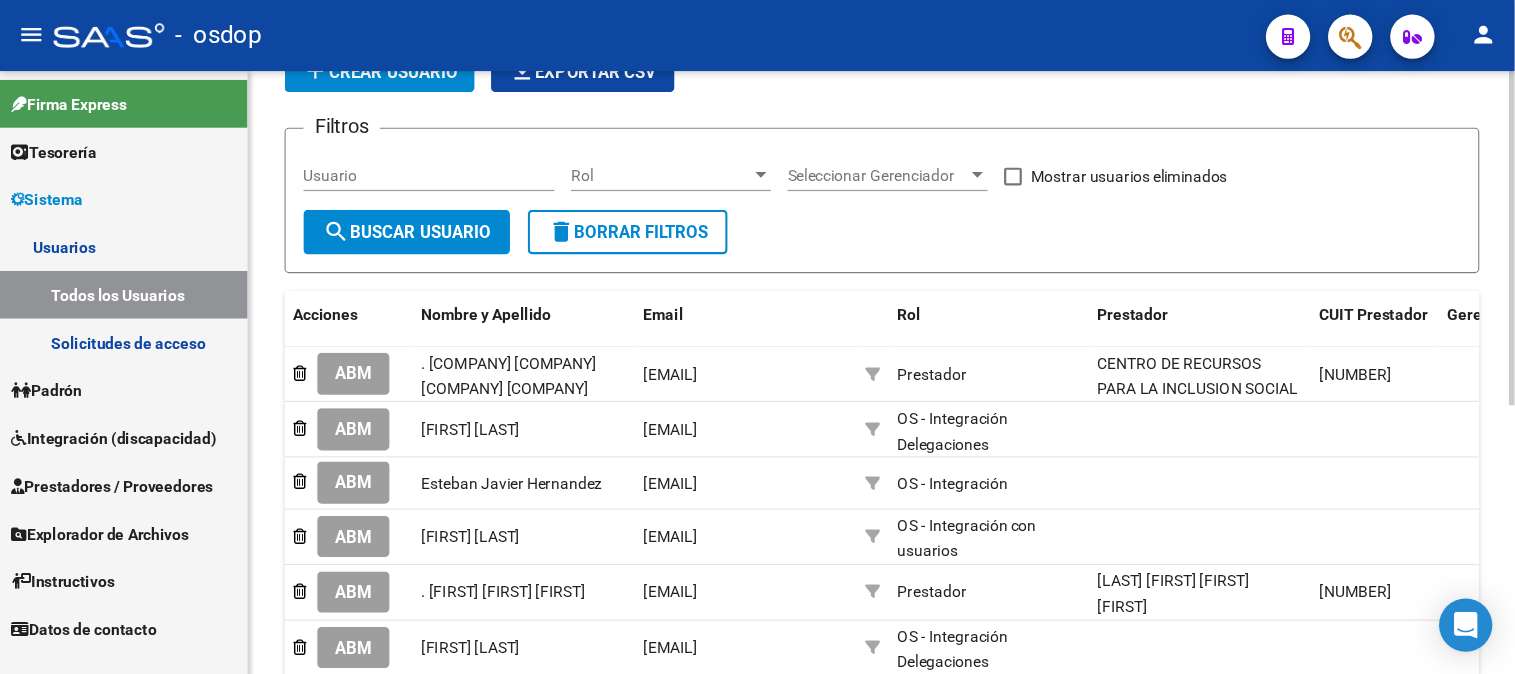 scroll, scrollTop: 200, scrollLeft: 0, axis: vertical 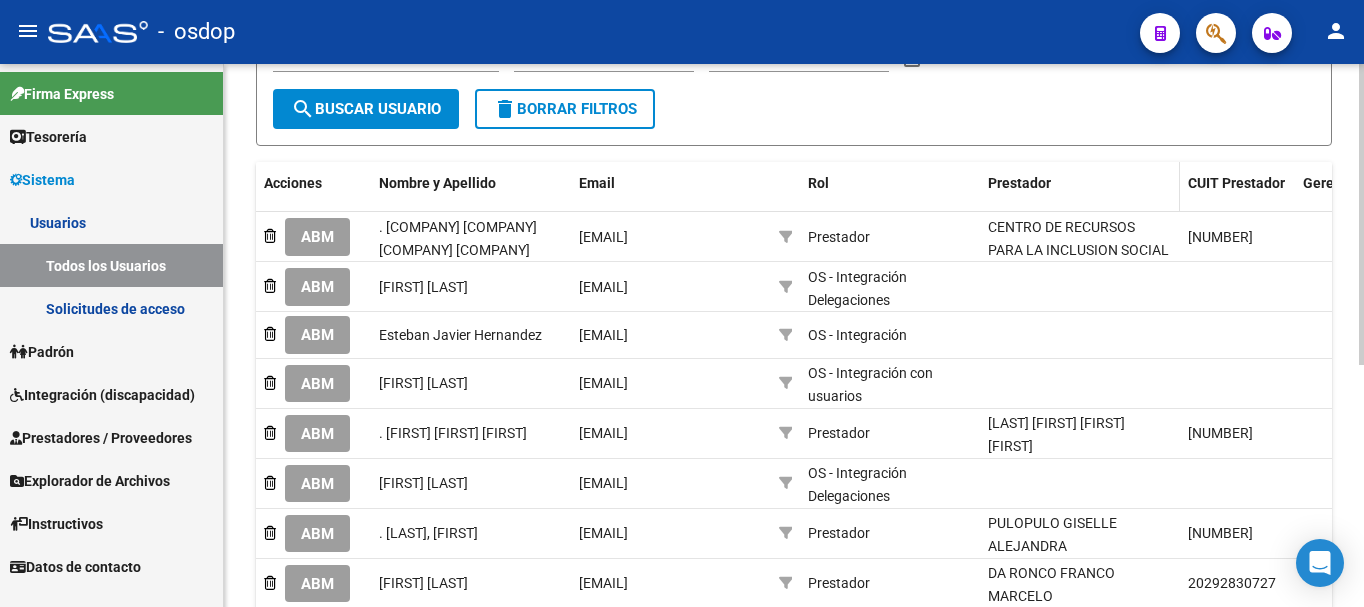 click on "Prestador" 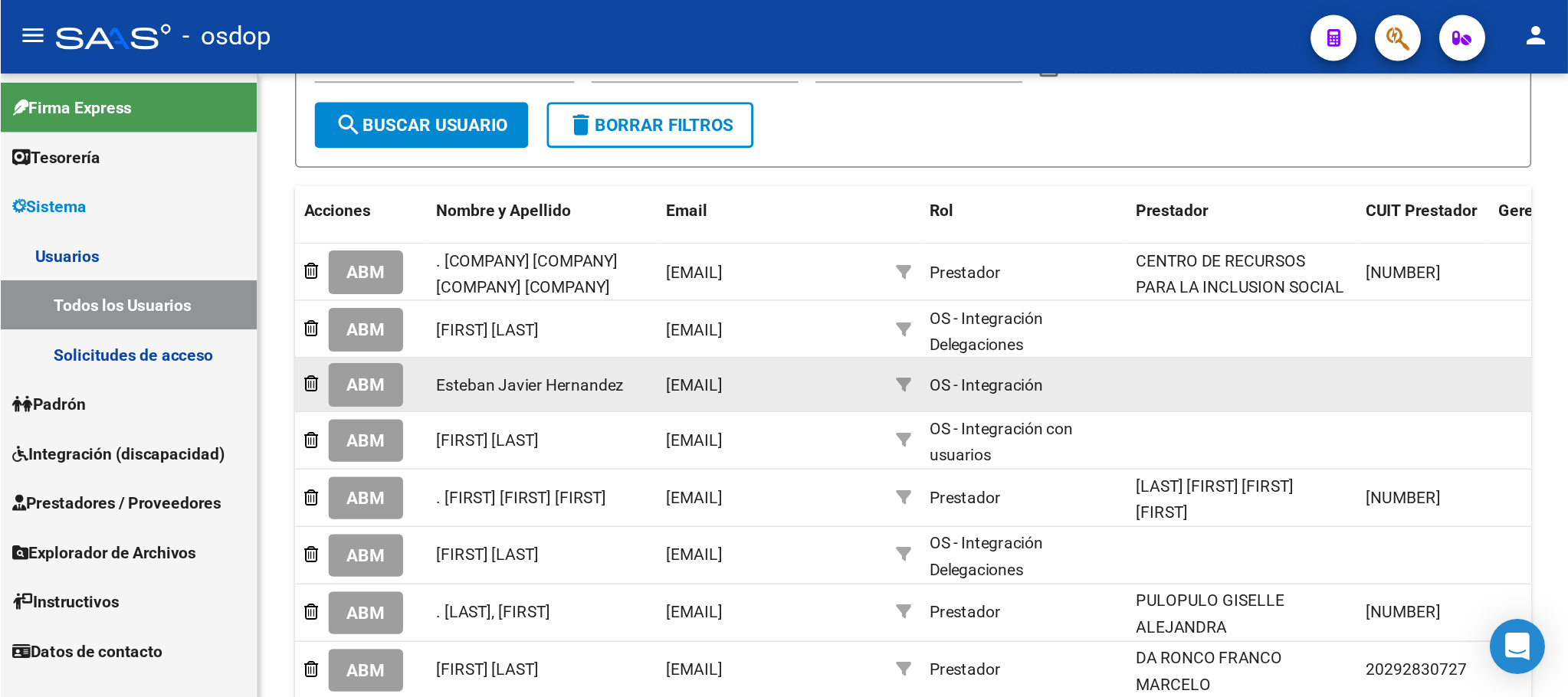 scroll, scrollTop: 153, scrollLeft: 0, axis: vertical 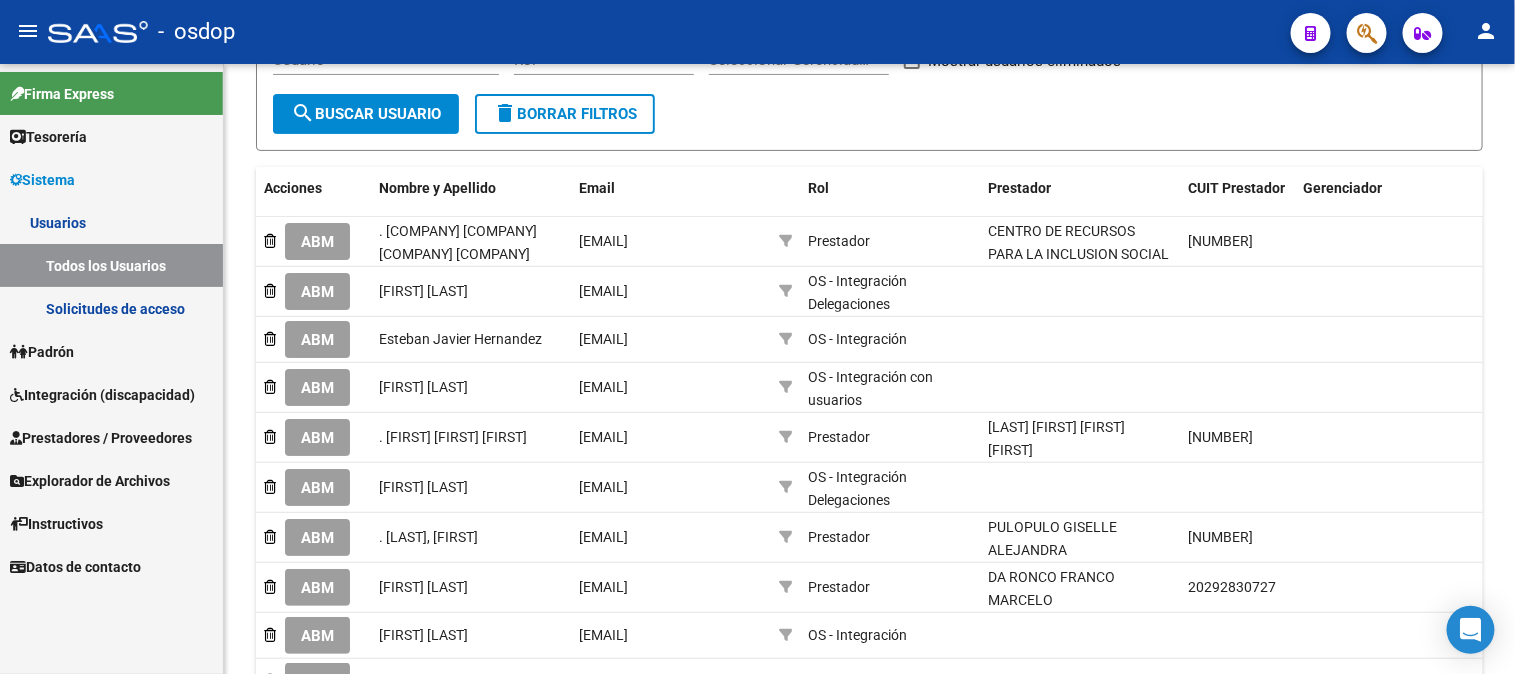 click on "SISTEMA -> USUARIOS -> Listado de Usuarios (alt+u) add  Crear Usuario
file_download  Exportar CSV  Filtros Usuario Rol Rol Seleccionar Gerenciador Seleccionar Gerenciador   Mostrar usuarios eliminados  search  Buscar Usuario  delete  Borrar Filtros  Acciones Nombre y Apellido Email Rol Prestador CUIT Prestador Gerenciador Gerenciador Ultimo inicio sesión Creado por     ABM . [BRAND] [BRAND] [BRAND] [BRAND] [EMAIL] Prestador [BRAND] [BRAND] [BRAND] [BRAND] [BRAND] [BRAND] [BRAND] [BRAND]  [NUMBER]  [DATE] [TIME] [FIRST] [LAST] ([DATE] [TIME])     ABM [FIRST] [LAST] [EMAIL] OS - Integración Delegaciones [DATE] [TIME] [FIRST] [LAST] ([DATE] [TIME])     ABM [FIRST] [LAST] [LAST] [EMAIL] OS - Integración [DATE] [TIME] [FIRST] [LAST] ([DATE] [TIME])     ABM [FIRST] [LAST] [FIRST] [EMAIL] OS - Integración con usuarios [DATE] [TIME] [FIRST] [LAST]     ABM" 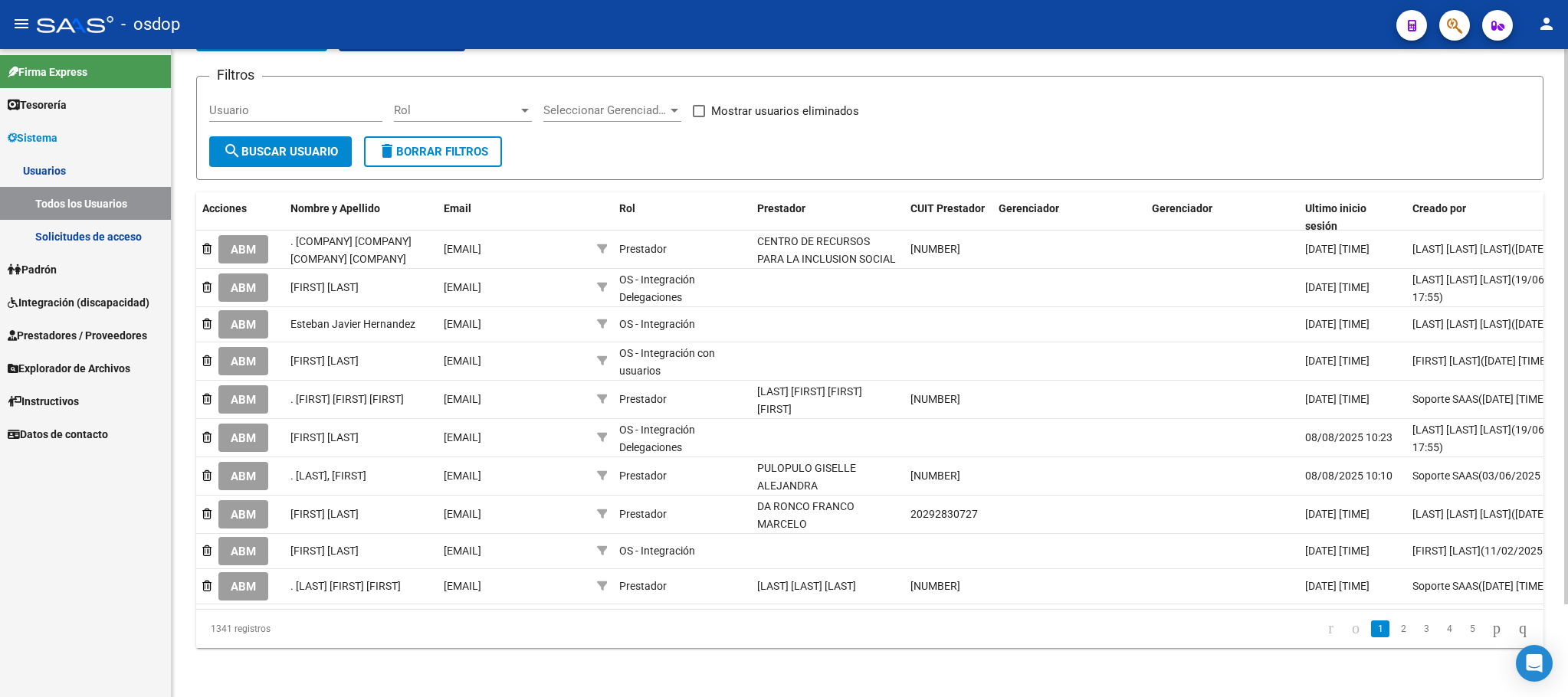 scroll, scrollTop: 0, scrollLeft: 0, axis: both 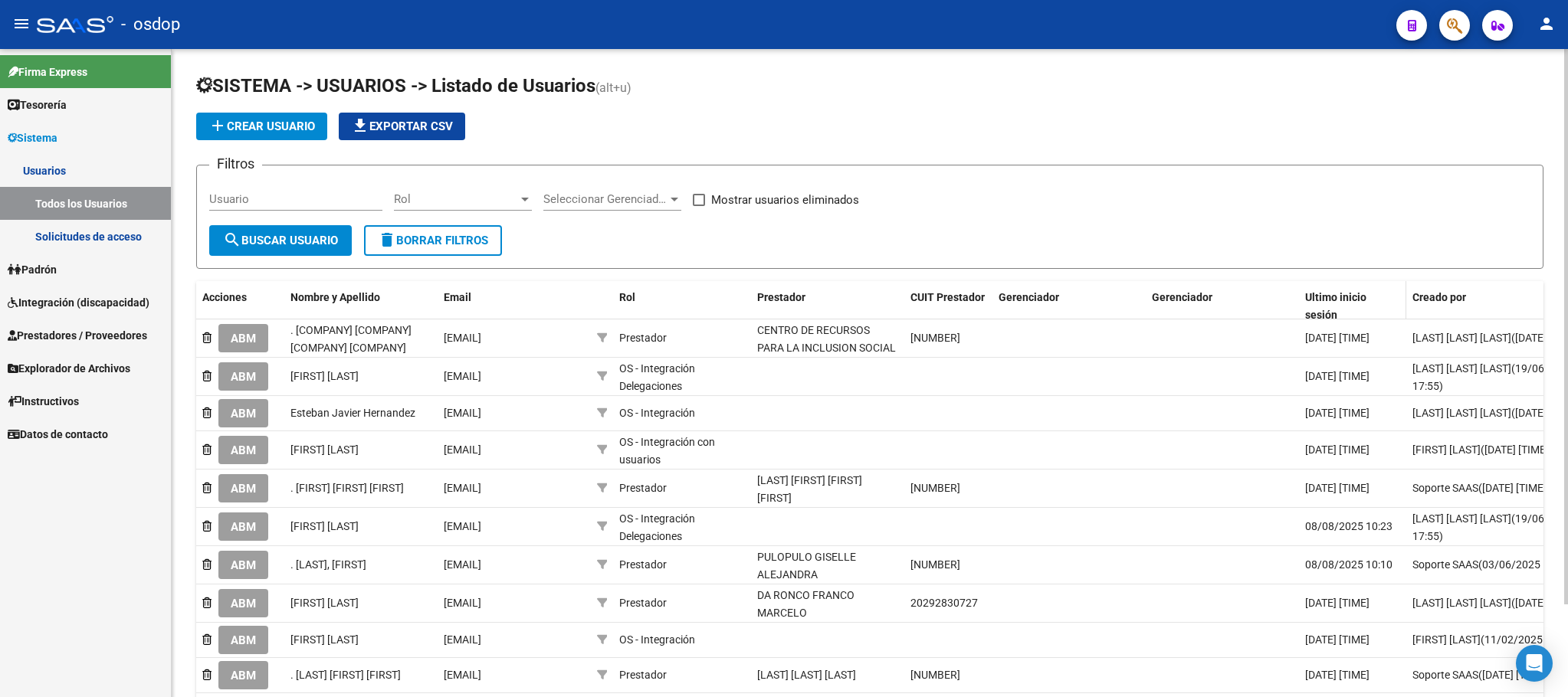 click on "Ultimo inicio sesión" 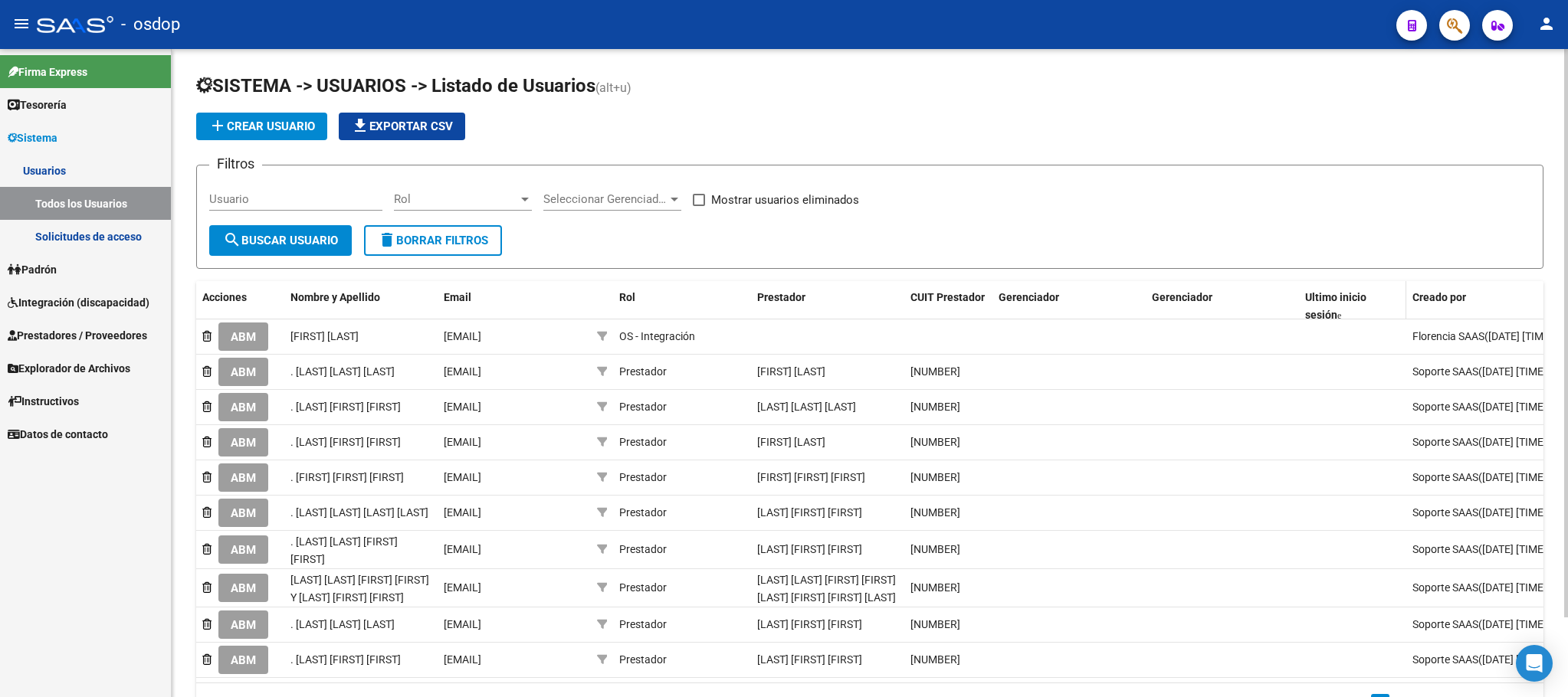 click on "Ultimo inicio sesión" 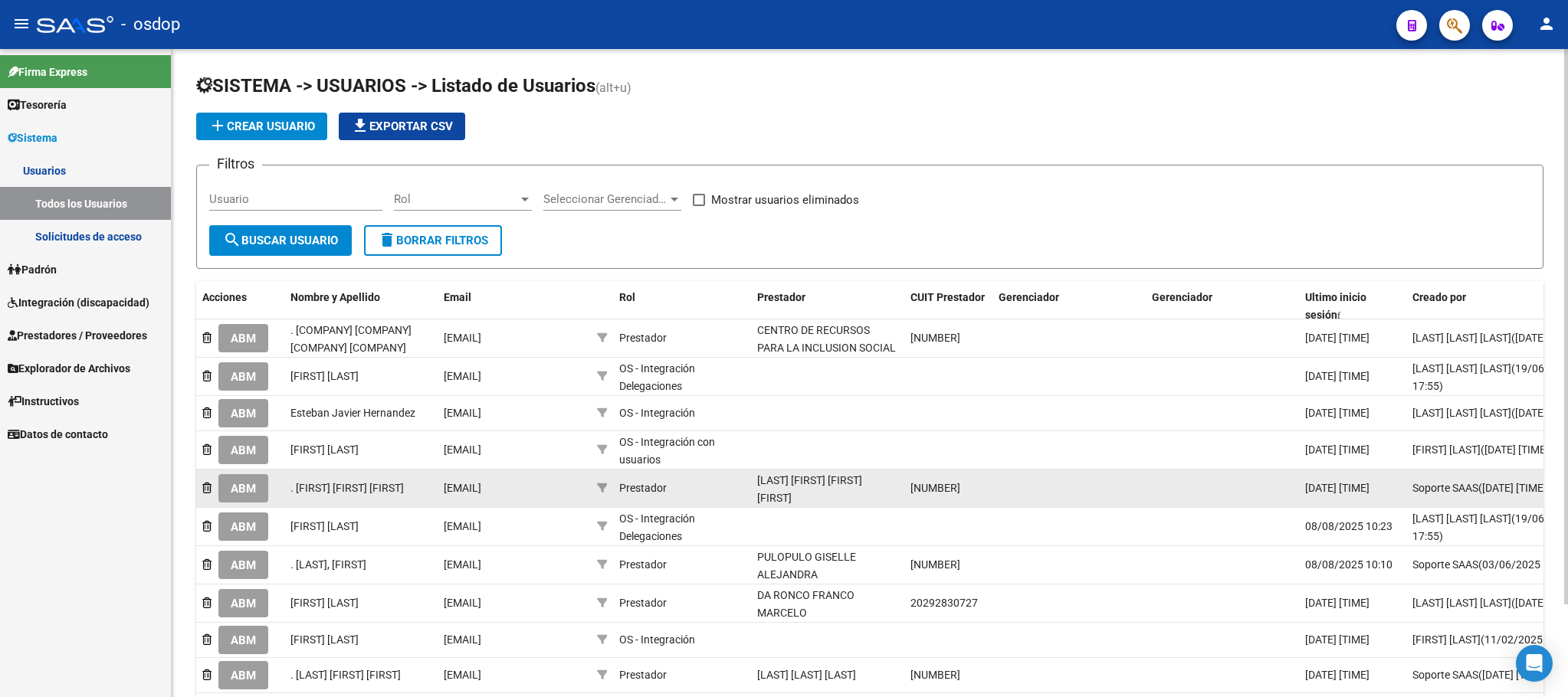 scroll, scrollTop: 106, scrollLeft: 0, axis: vertical 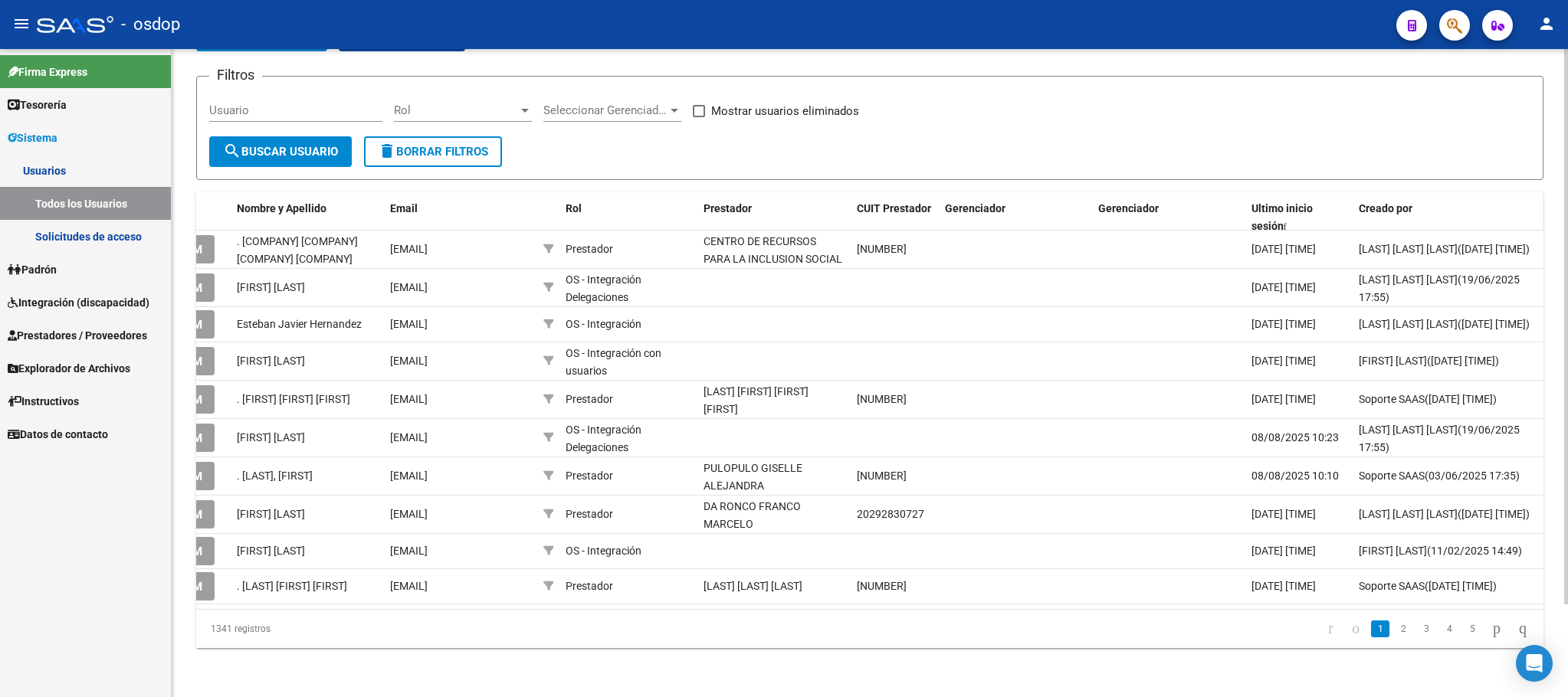click on "Creado por" 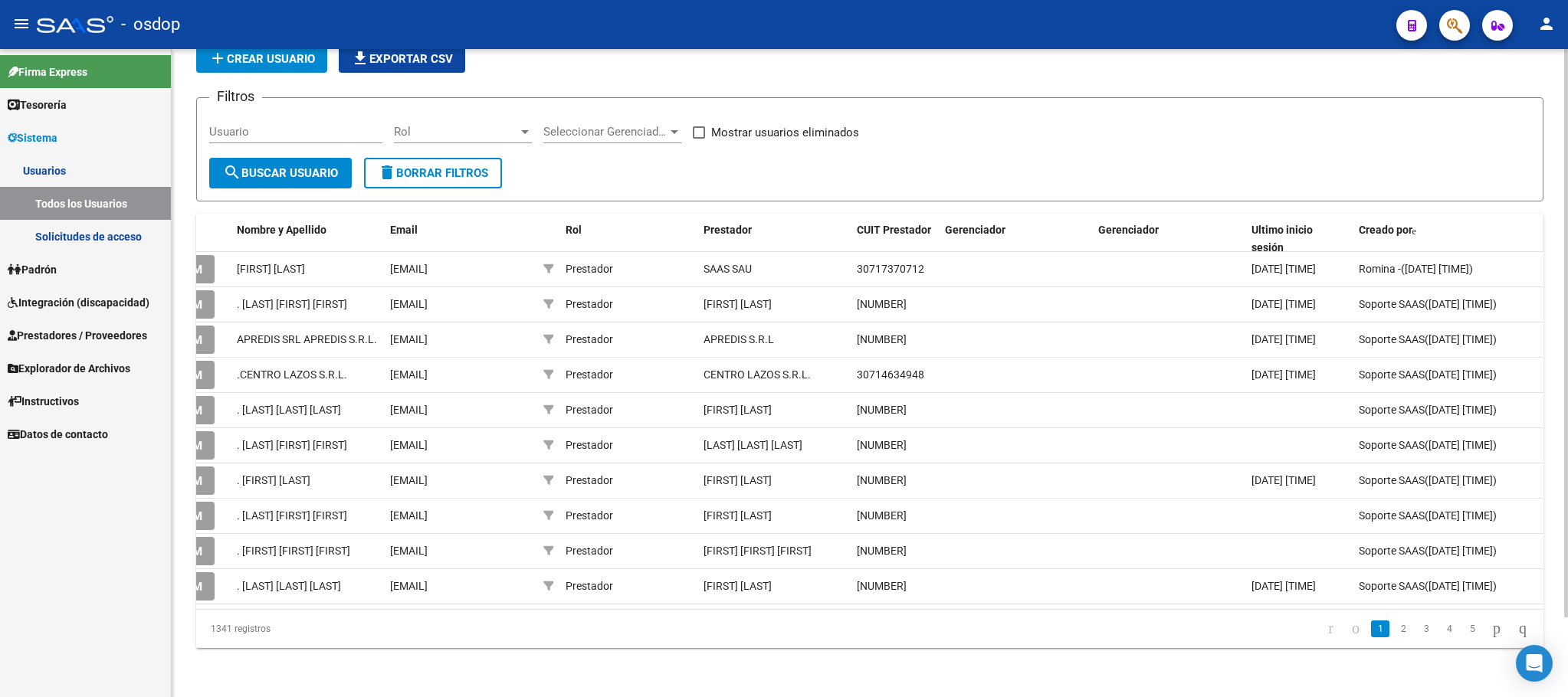 scroll, scrollTop: 90, scrollLeft: 0, axis: vertical 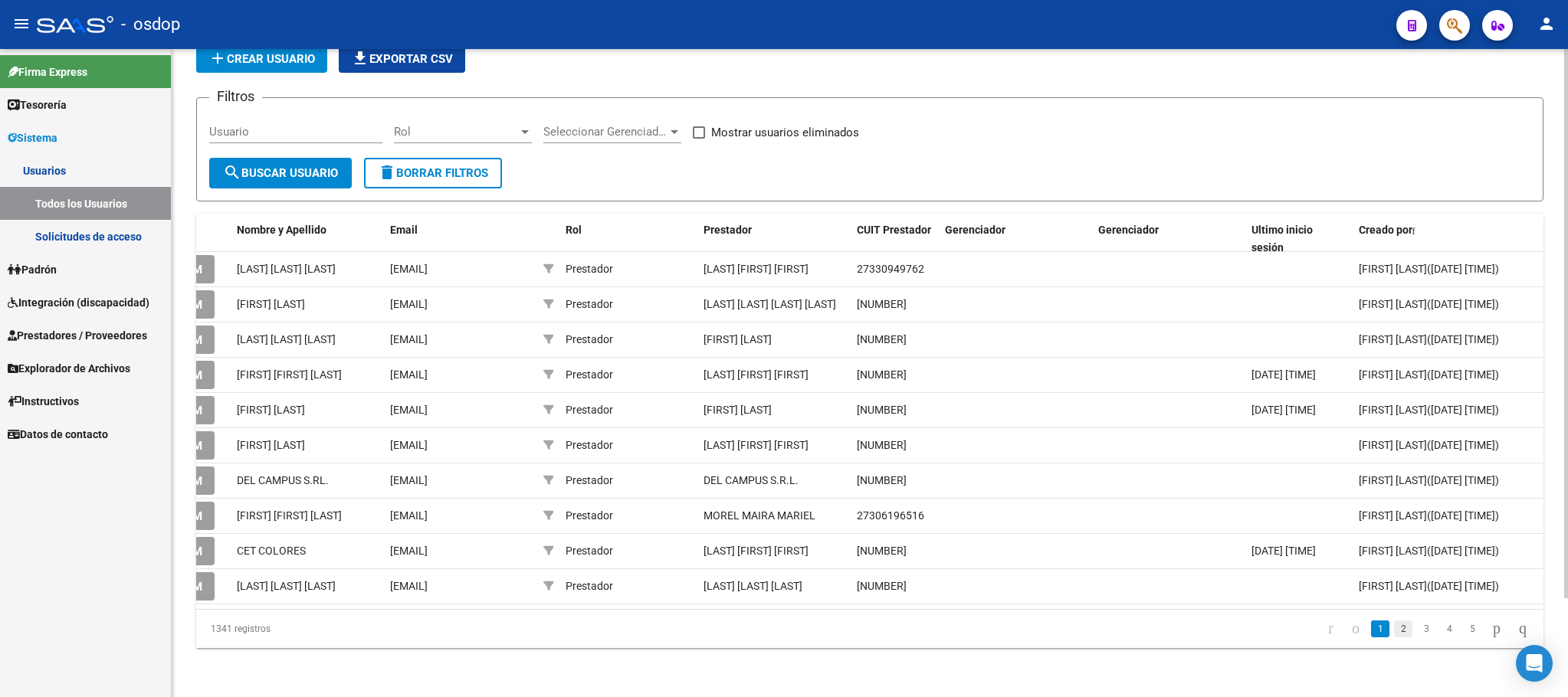 click on "2" 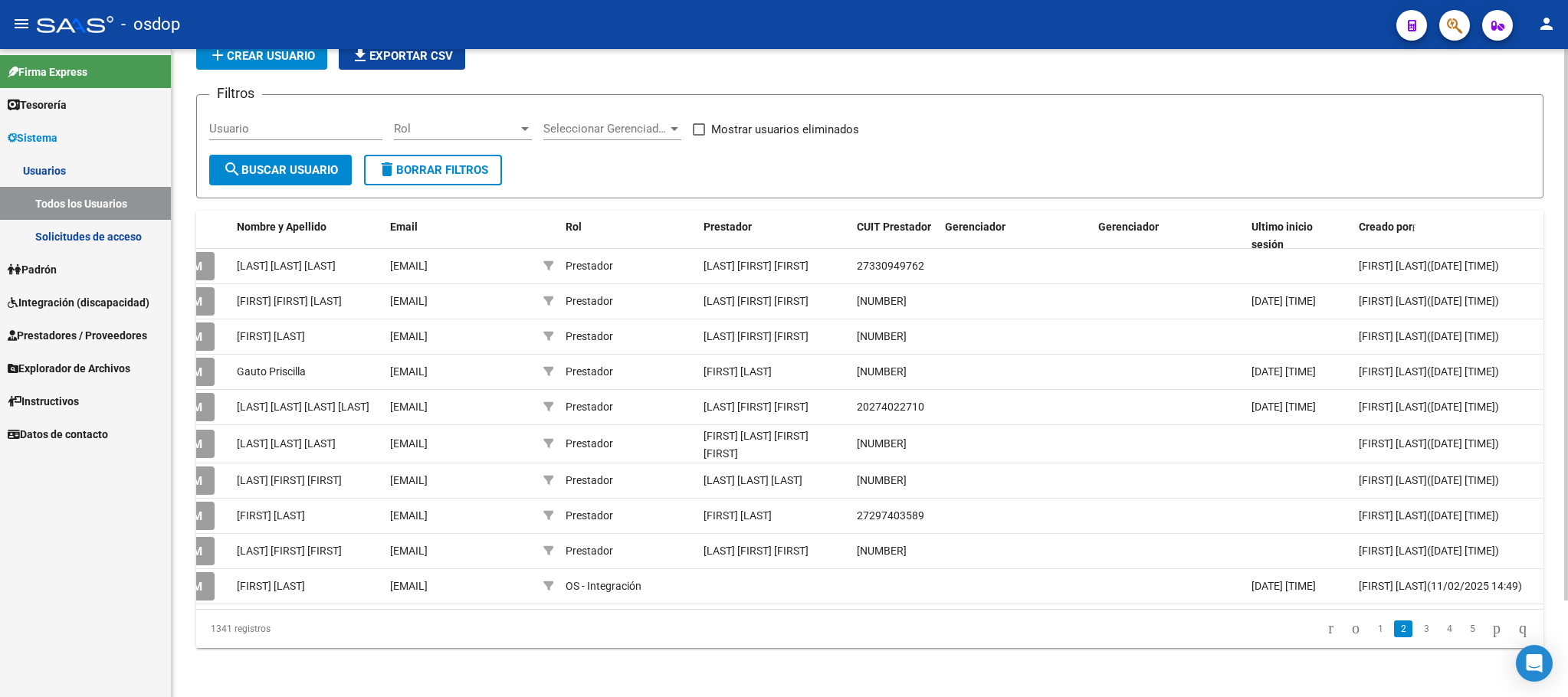 scroll, scrollTop: 113, scrollLeft: 0, axis: vertical 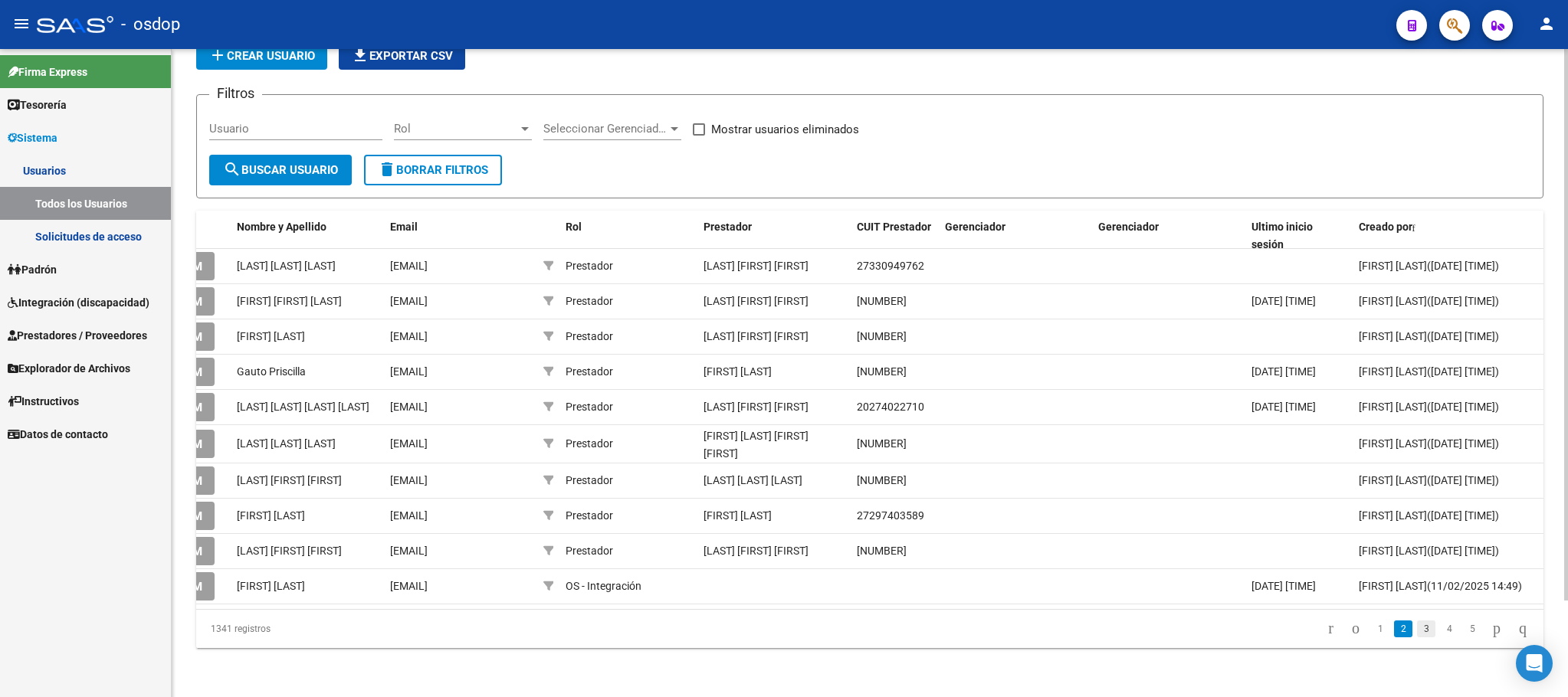 click on "3" 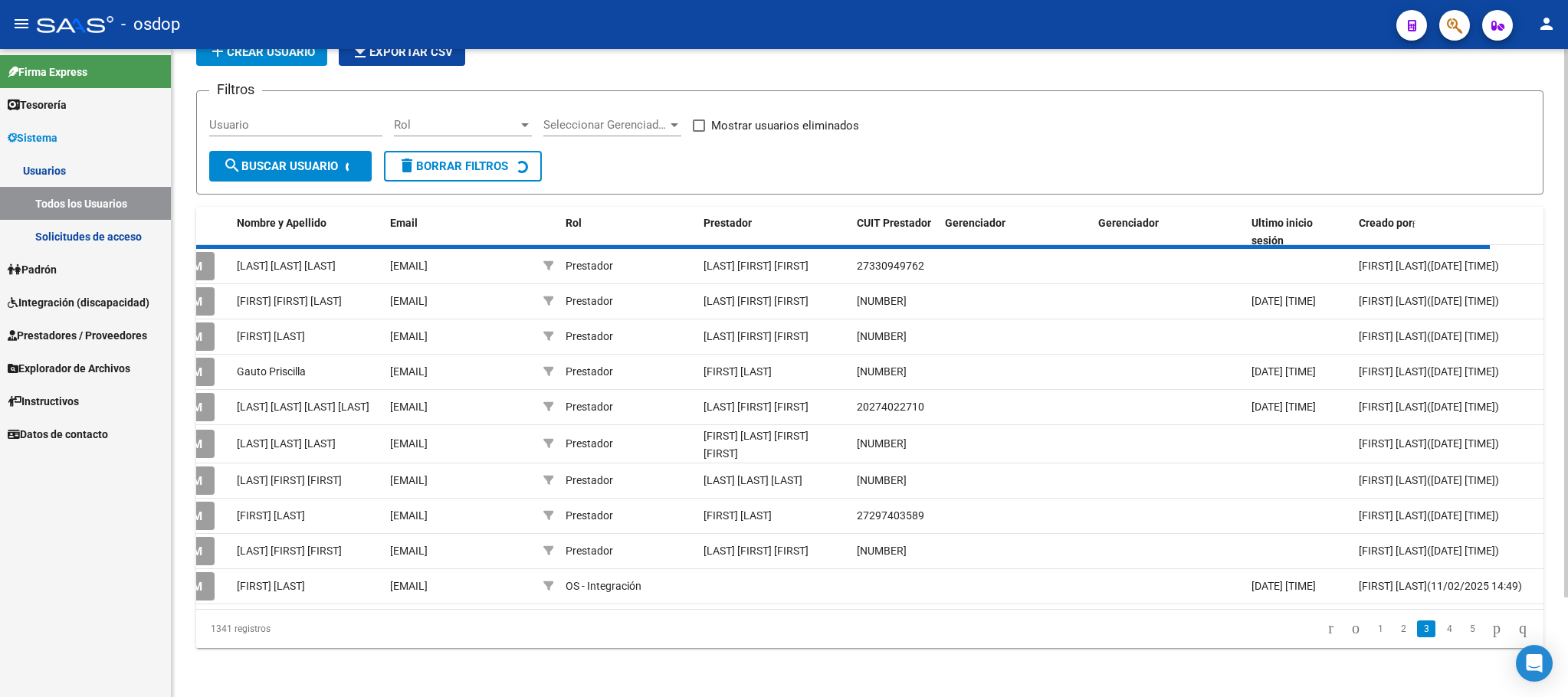scroll, scrollTop: 110, scrollLeft: 0, axis: vertical 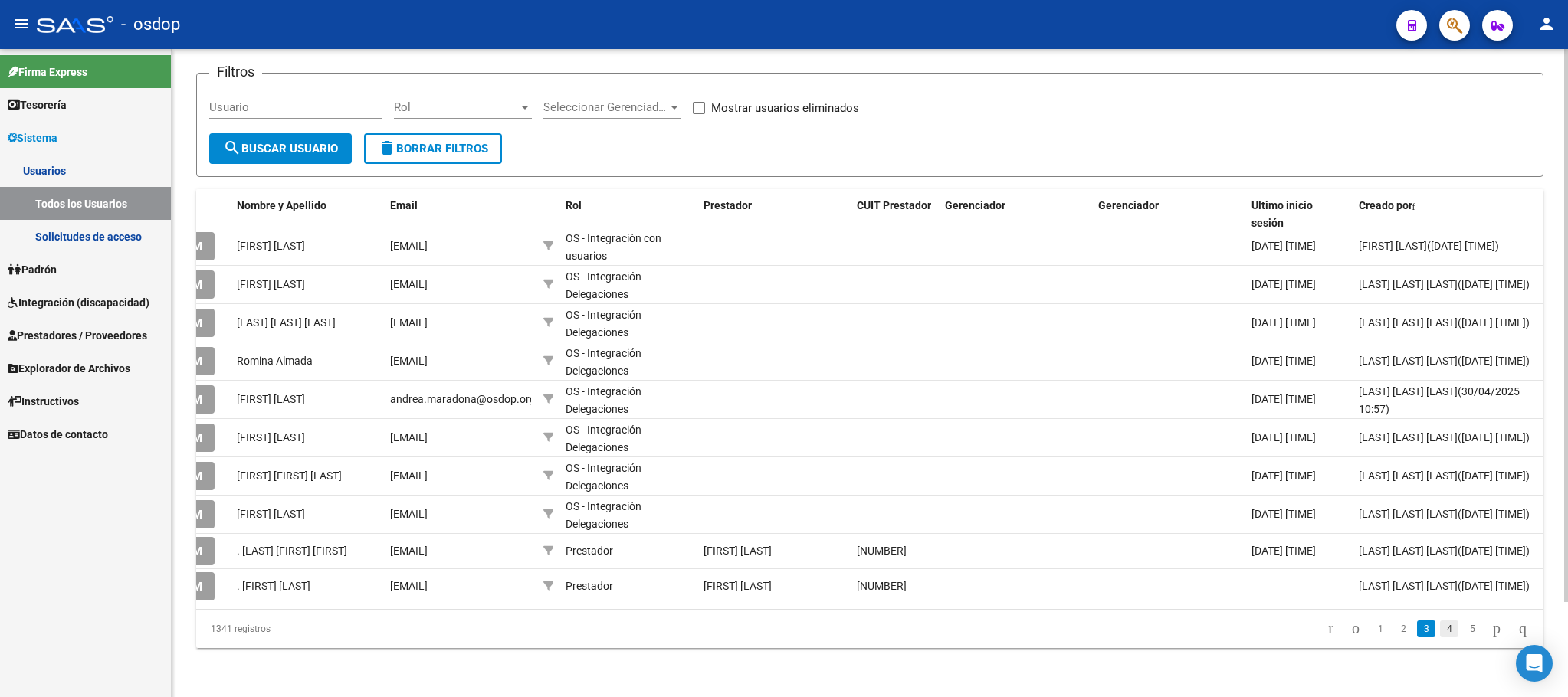 click on "4" 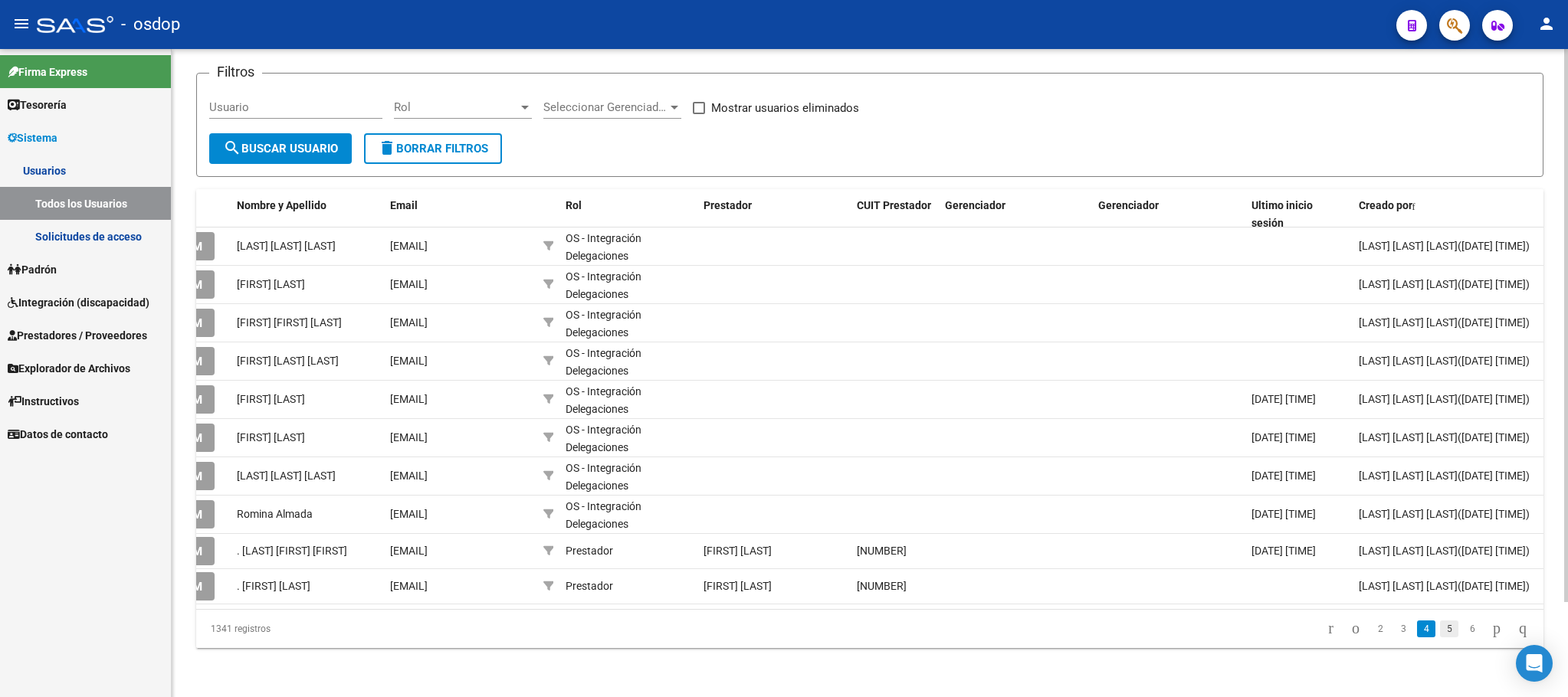 click on "5" 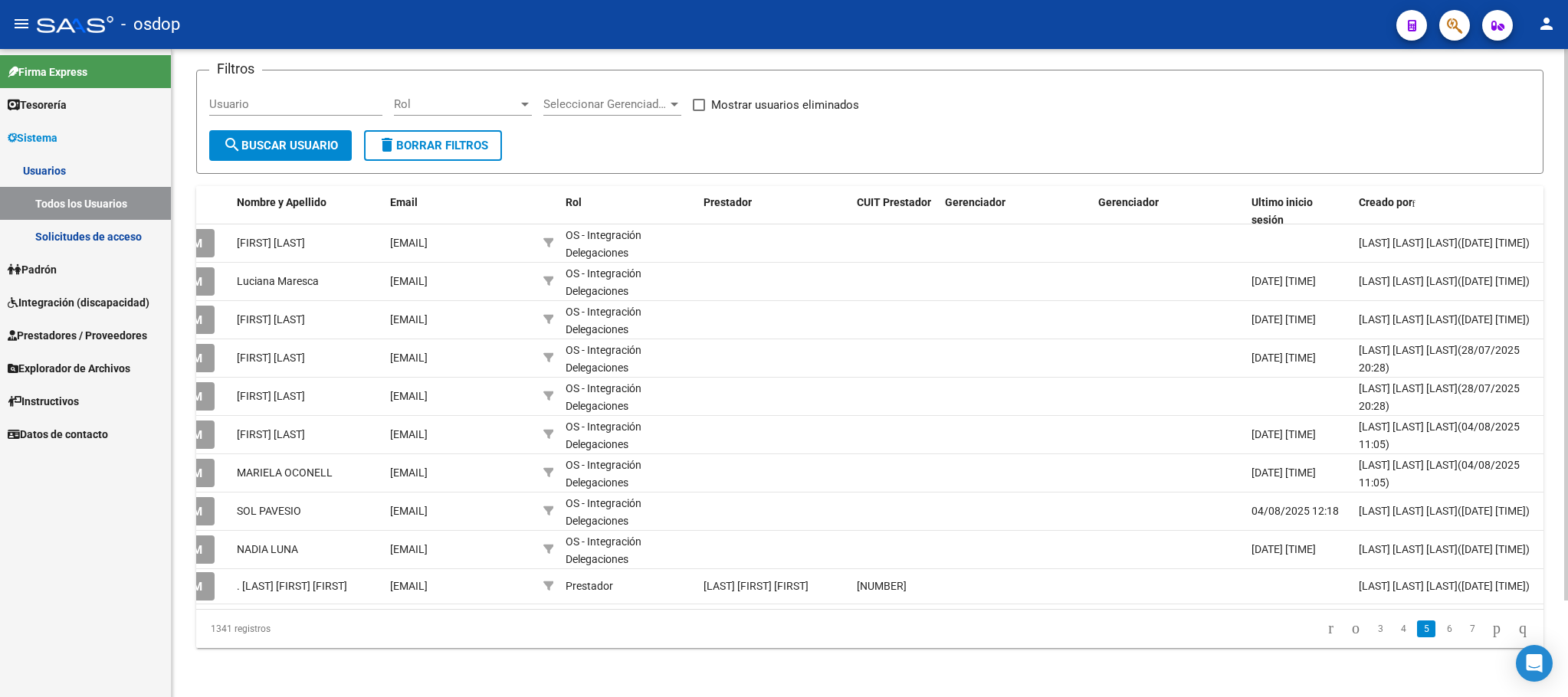 click on "6" 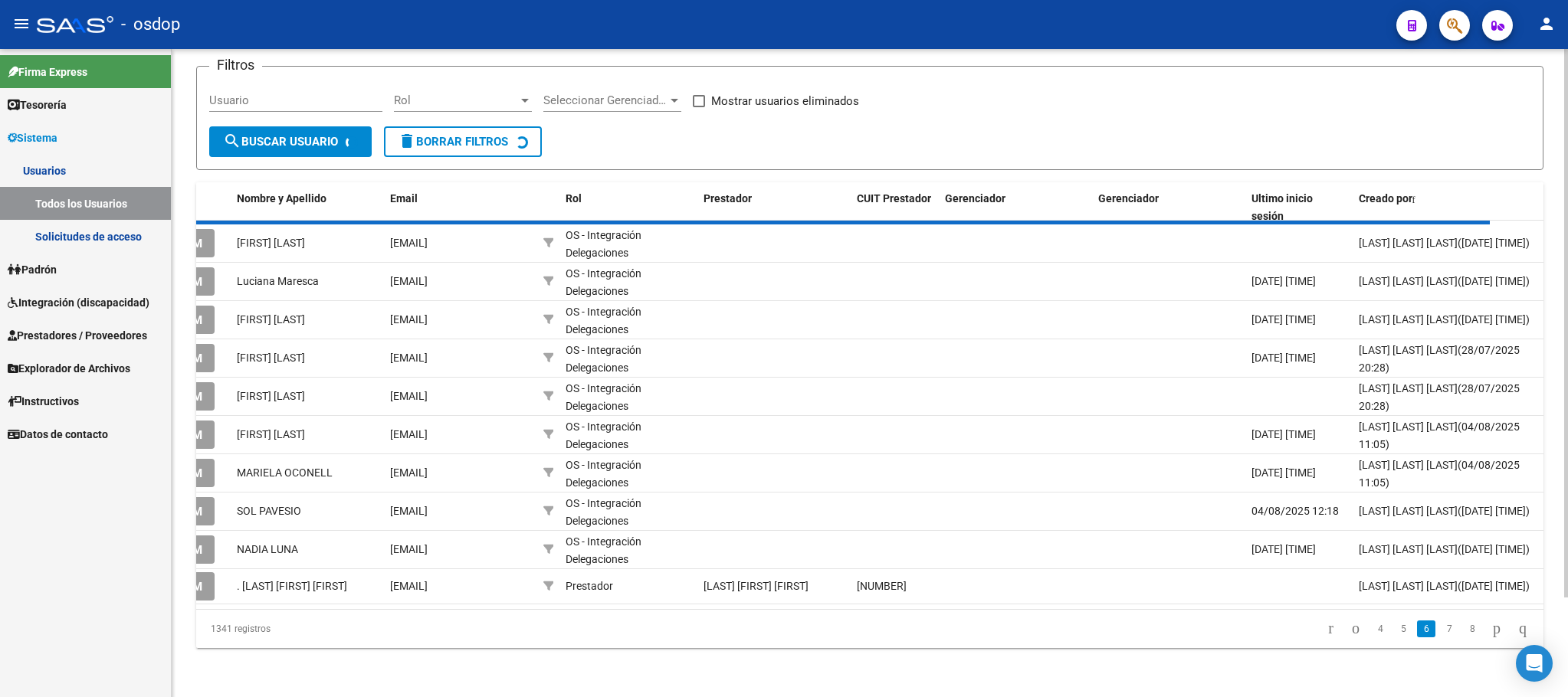 scroll, scrollTop: 104, scrollLeft: 0, axis: vertical 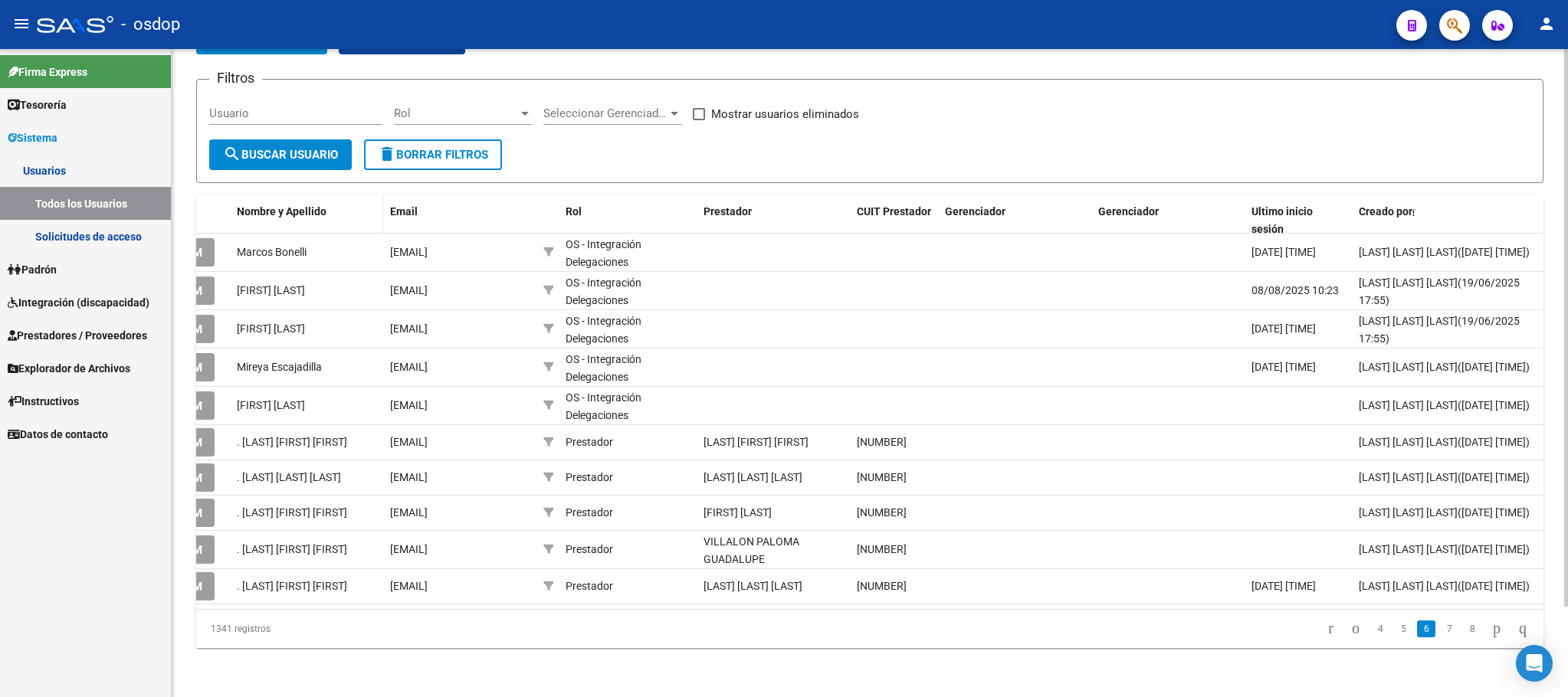 click on "Nombre y Apellido" 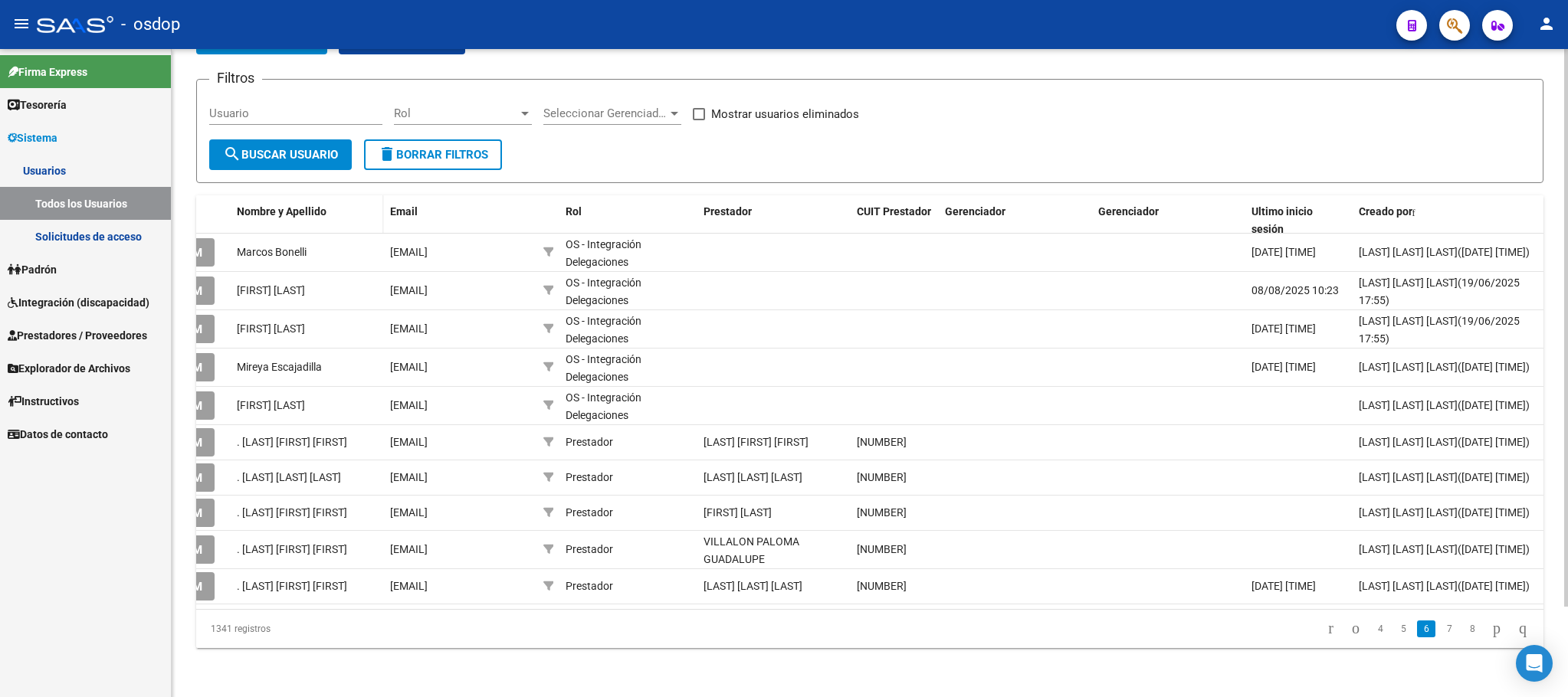 click on "Nombre y Apellido" 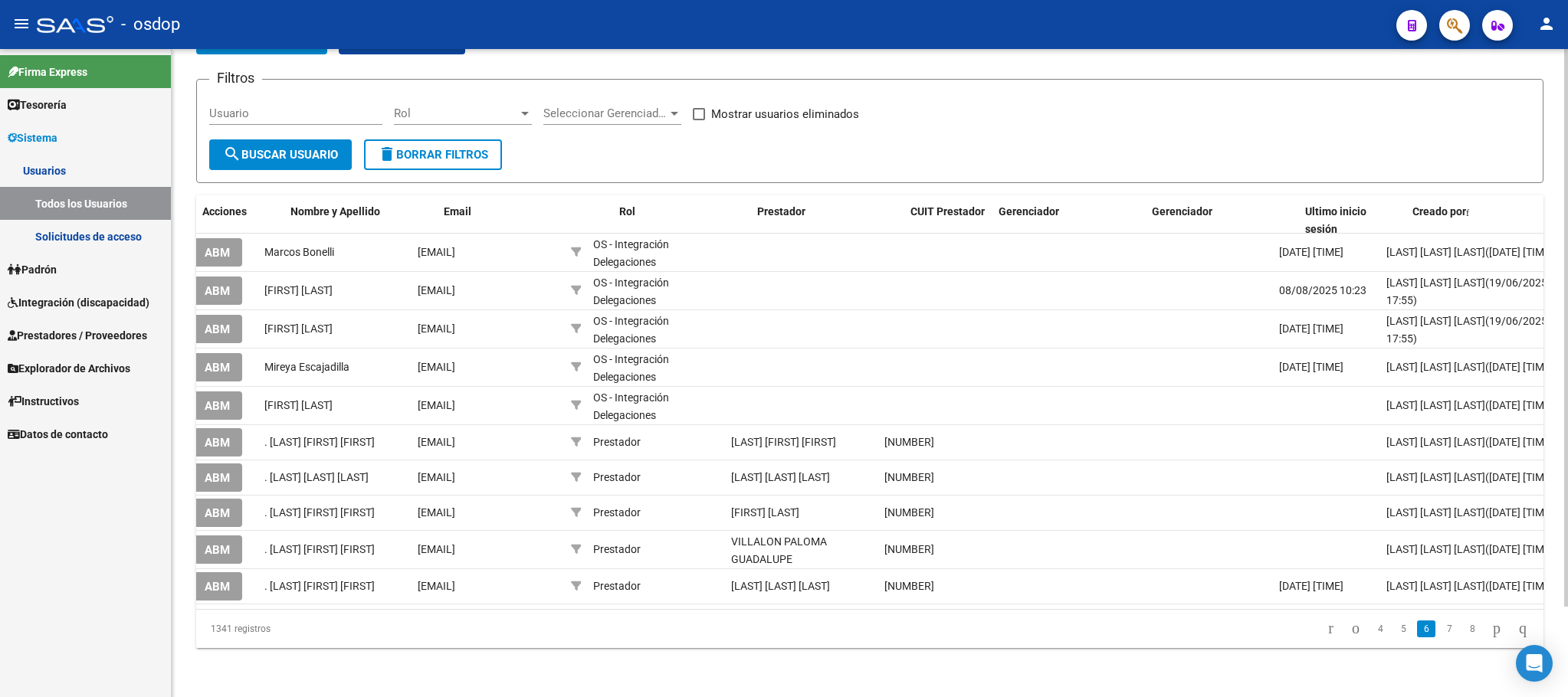 scroll, scrollTop: 0, scrollLeft: 0, axis: both 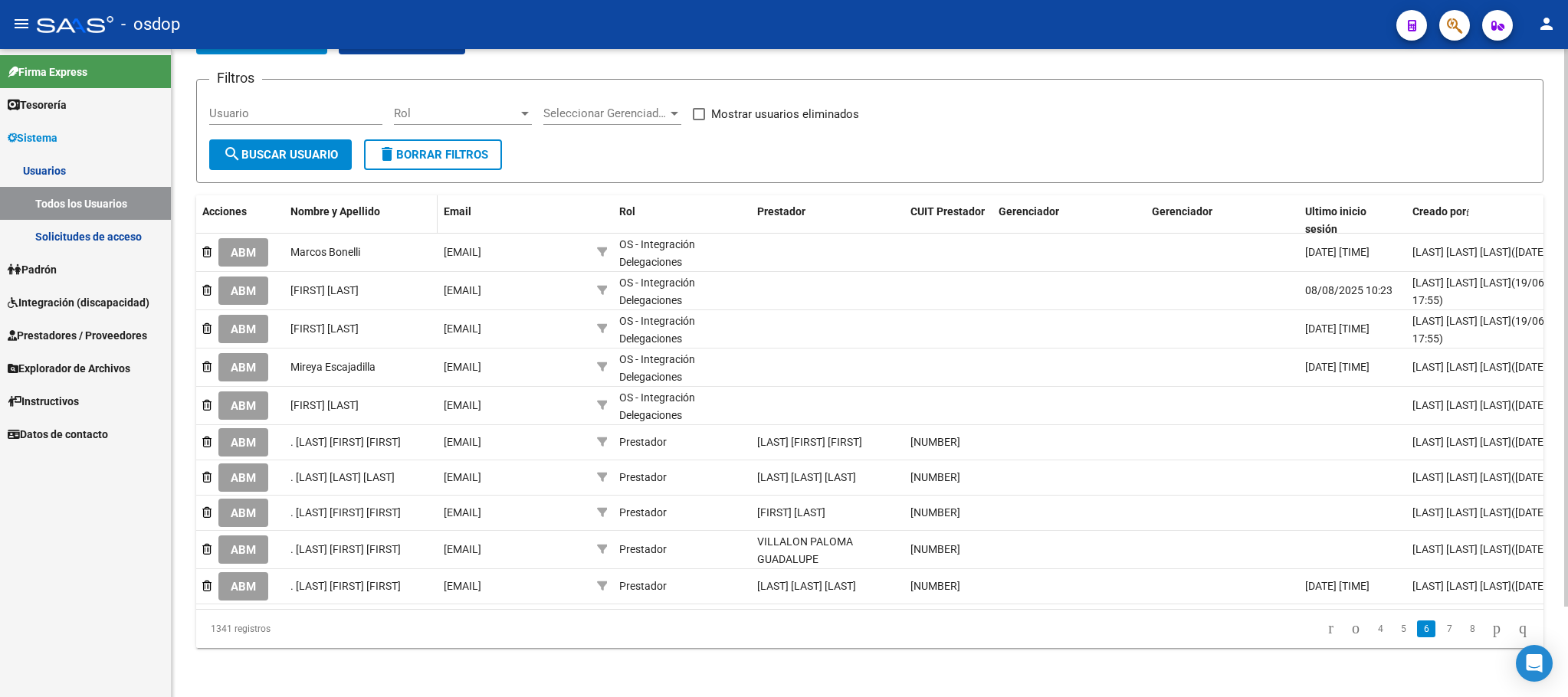 click on "Nombre y Apellido" 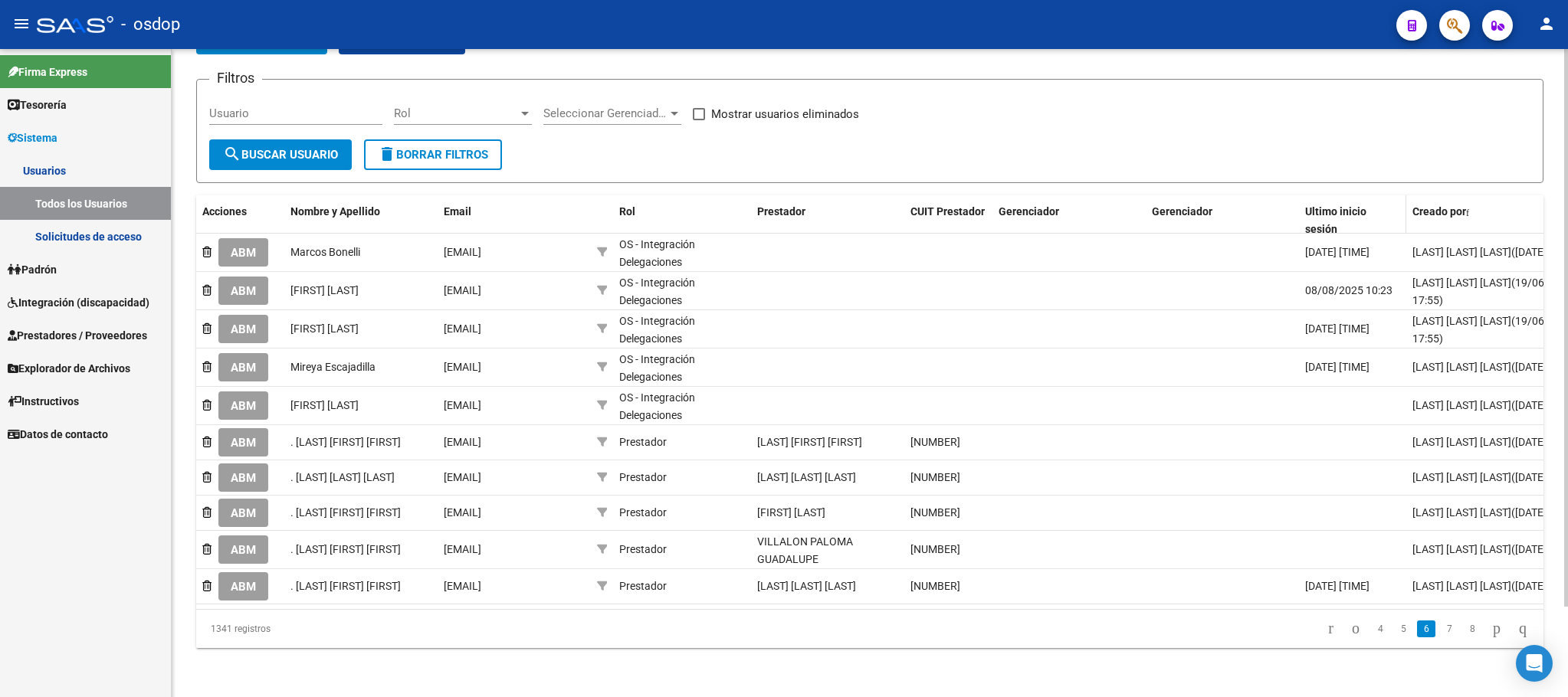 click on "Ultimo inicio sesión" 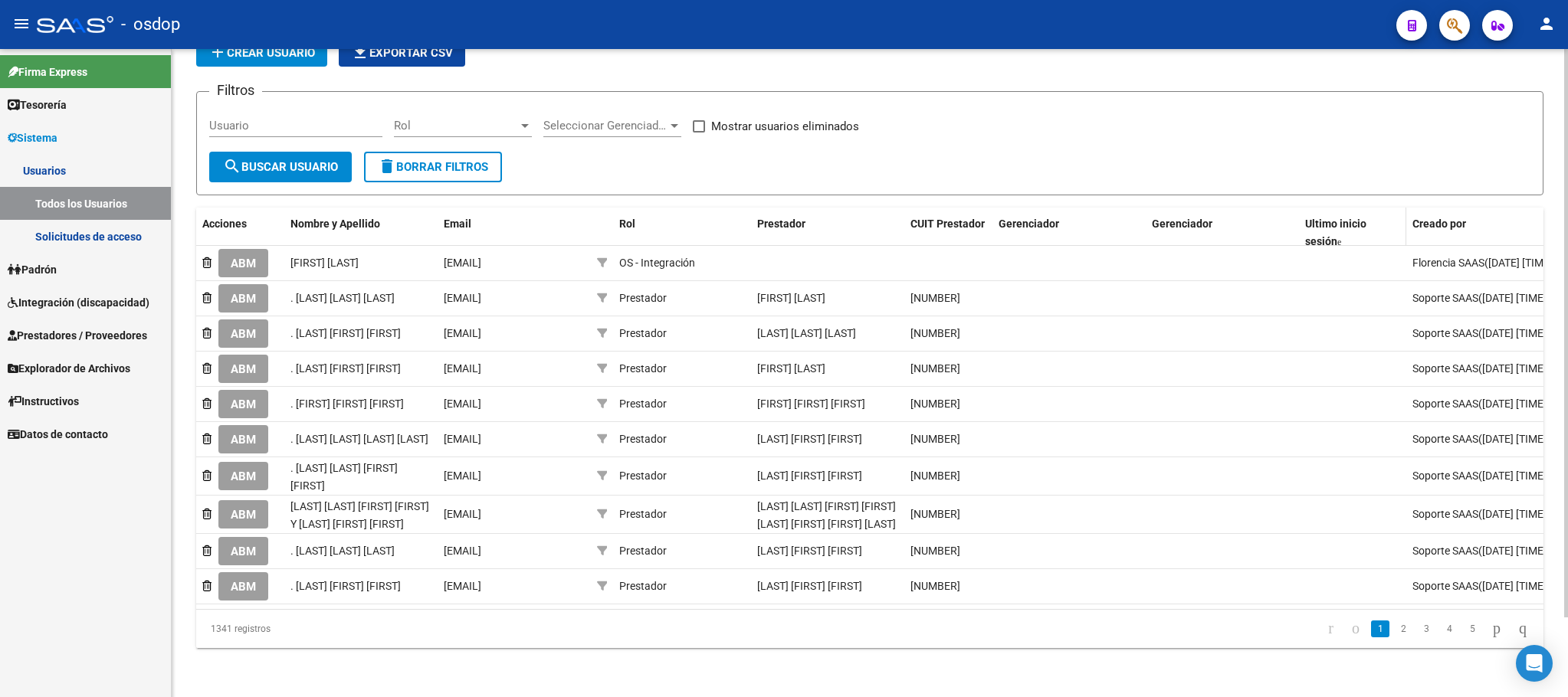 scroll, scrollTop: 90, scrollLeft: 0, axis: vertical 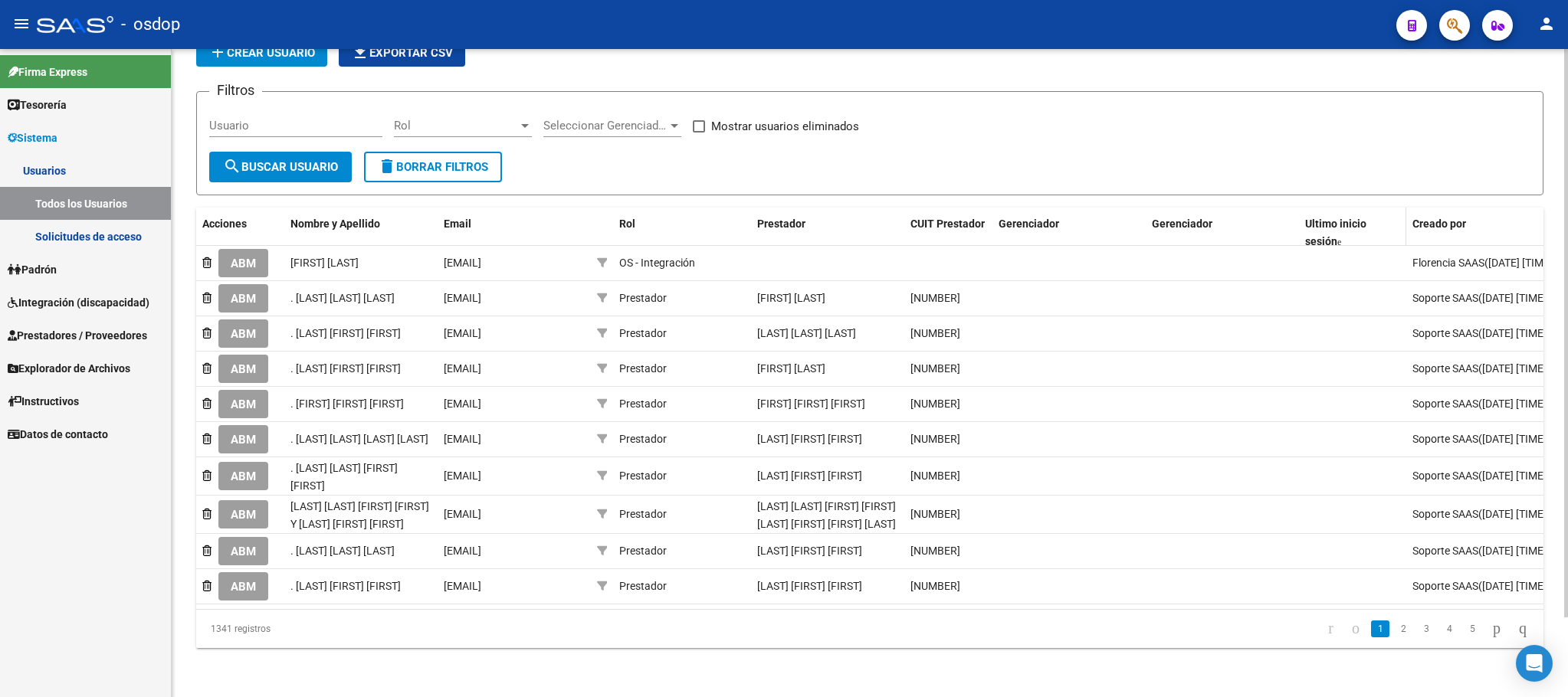 click on "Ultimo inicio sesión" 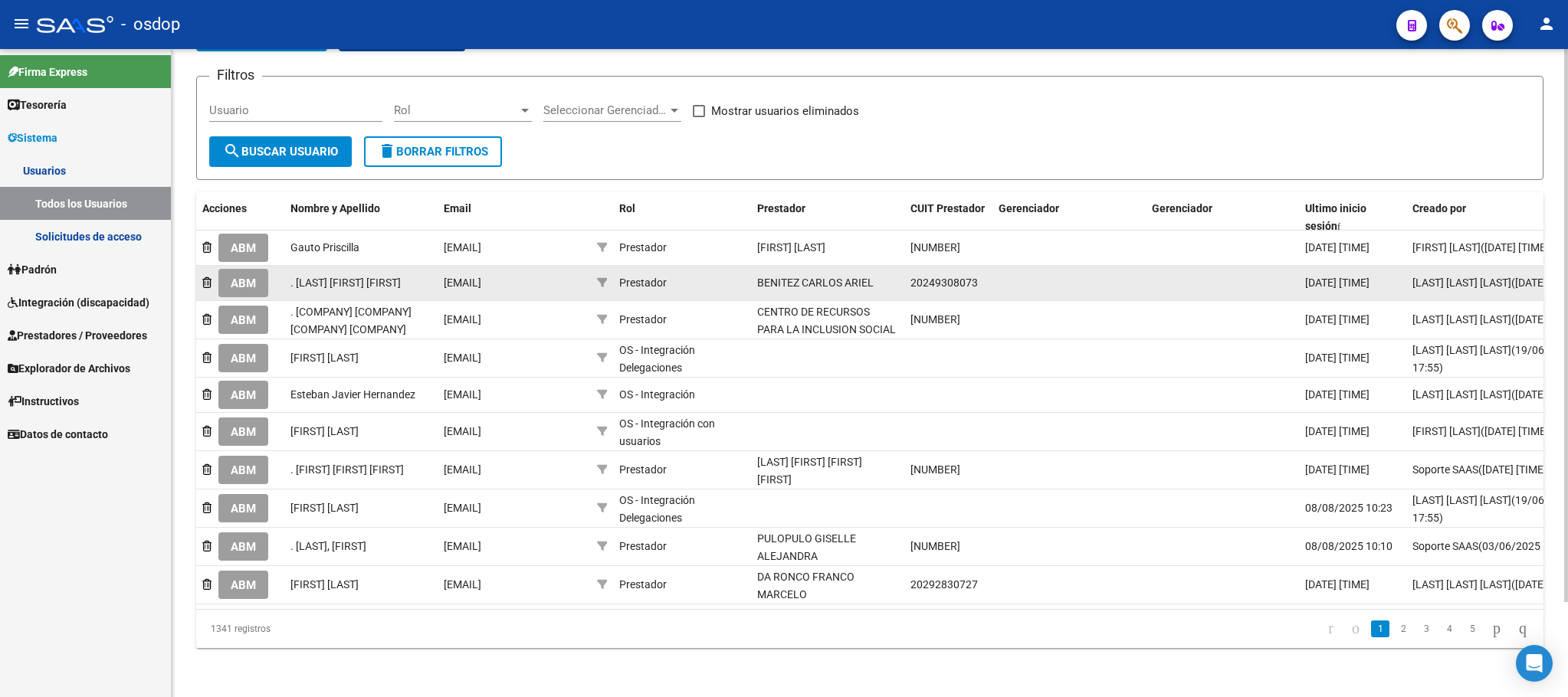 scroll, scrollTop: 0, scrollLeft: 0, axis: both 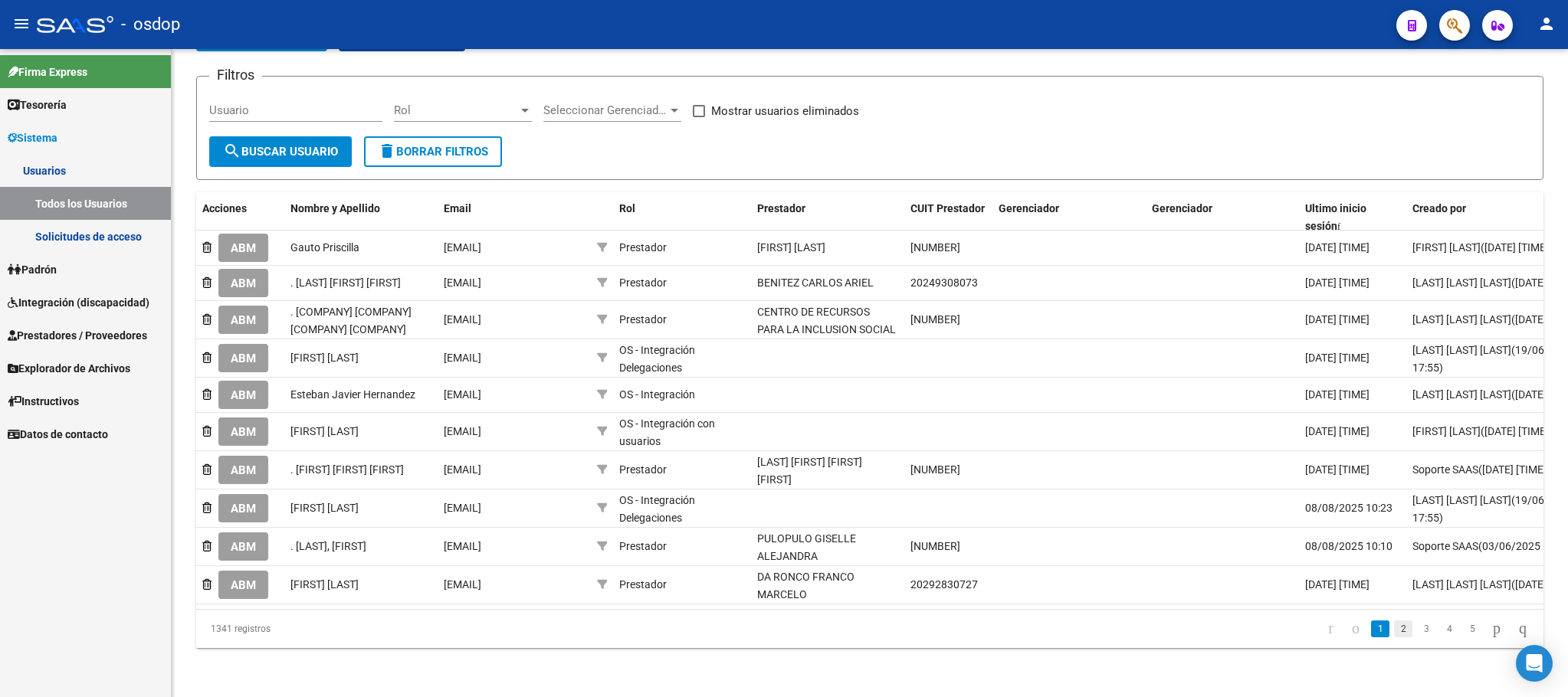 click on "2" 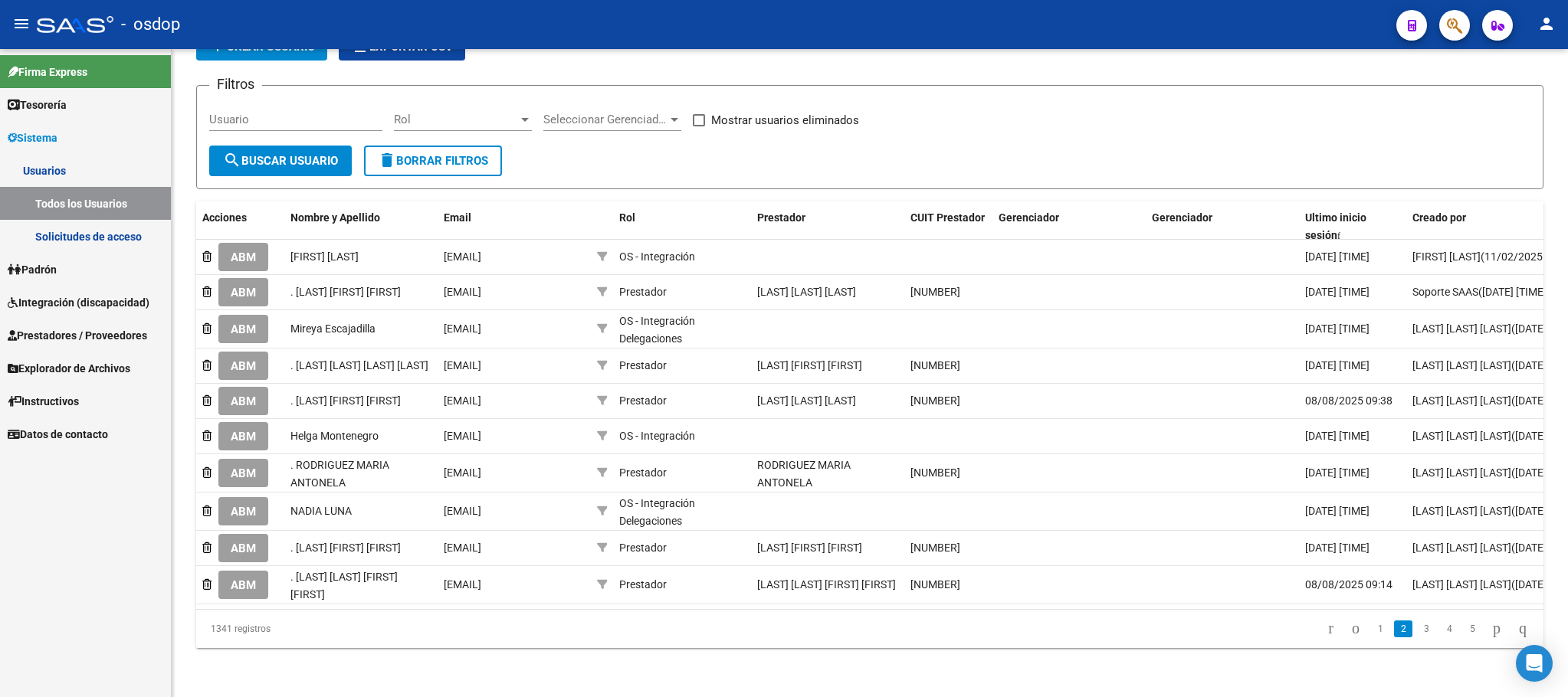 scroll, scrollTop: 0, scrollLeft: 0, axis: both 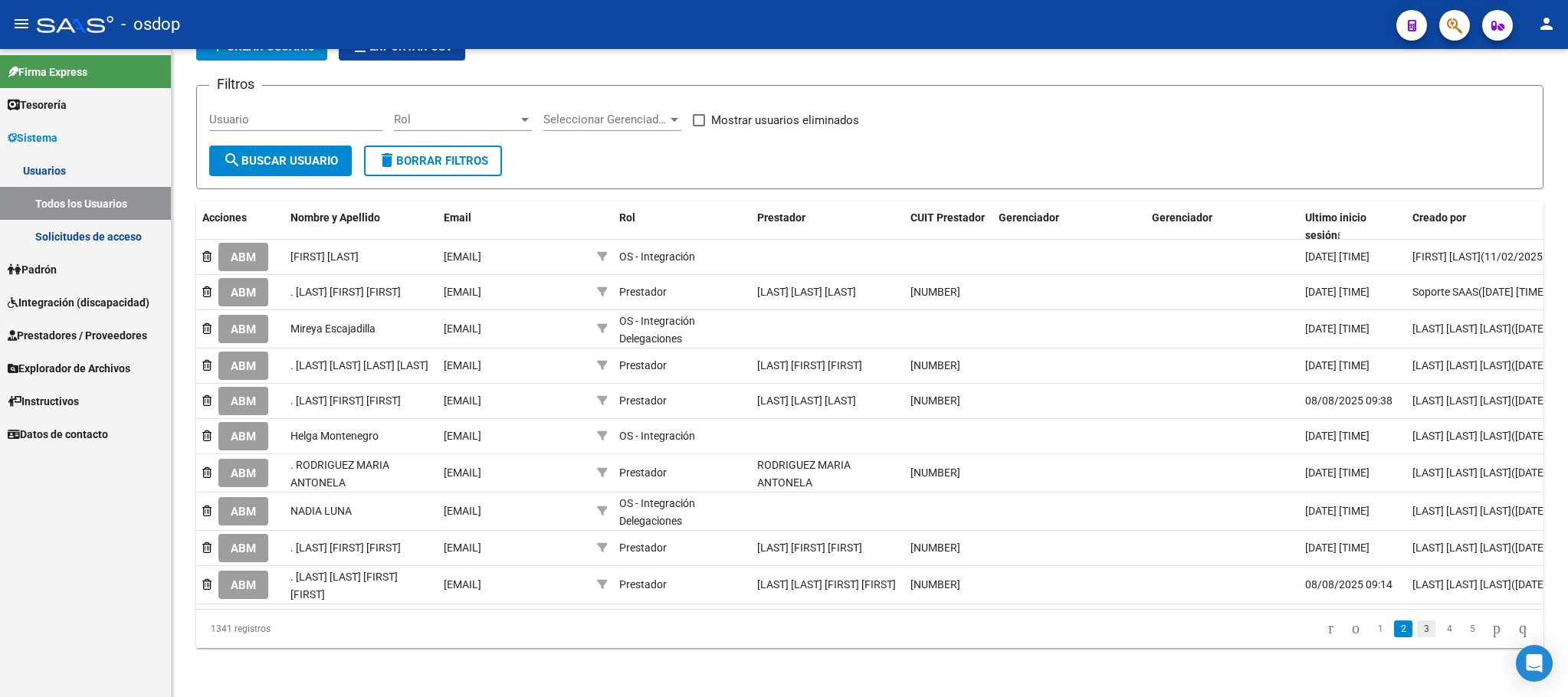 click on "3" 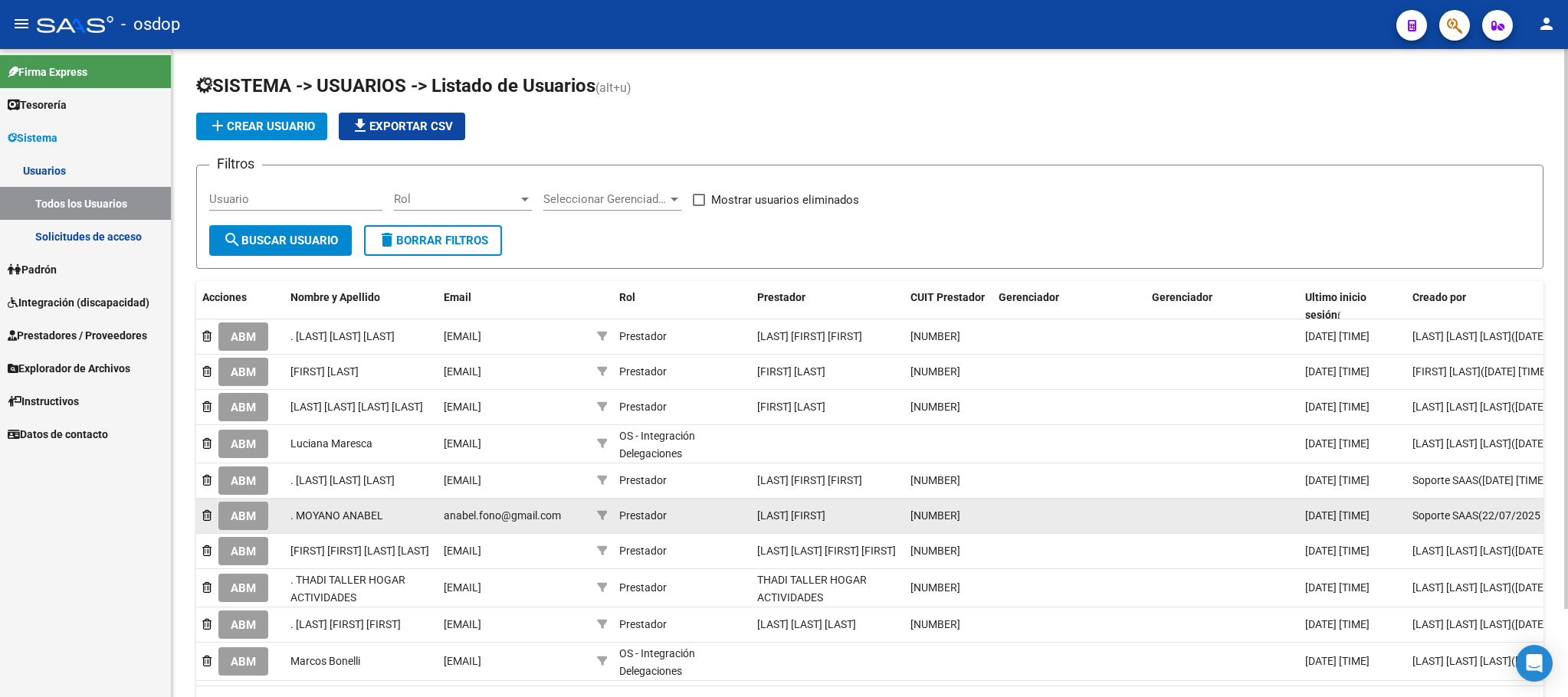 scroll, scrollTop: 101, scrollLeft: 0, axis: vertical 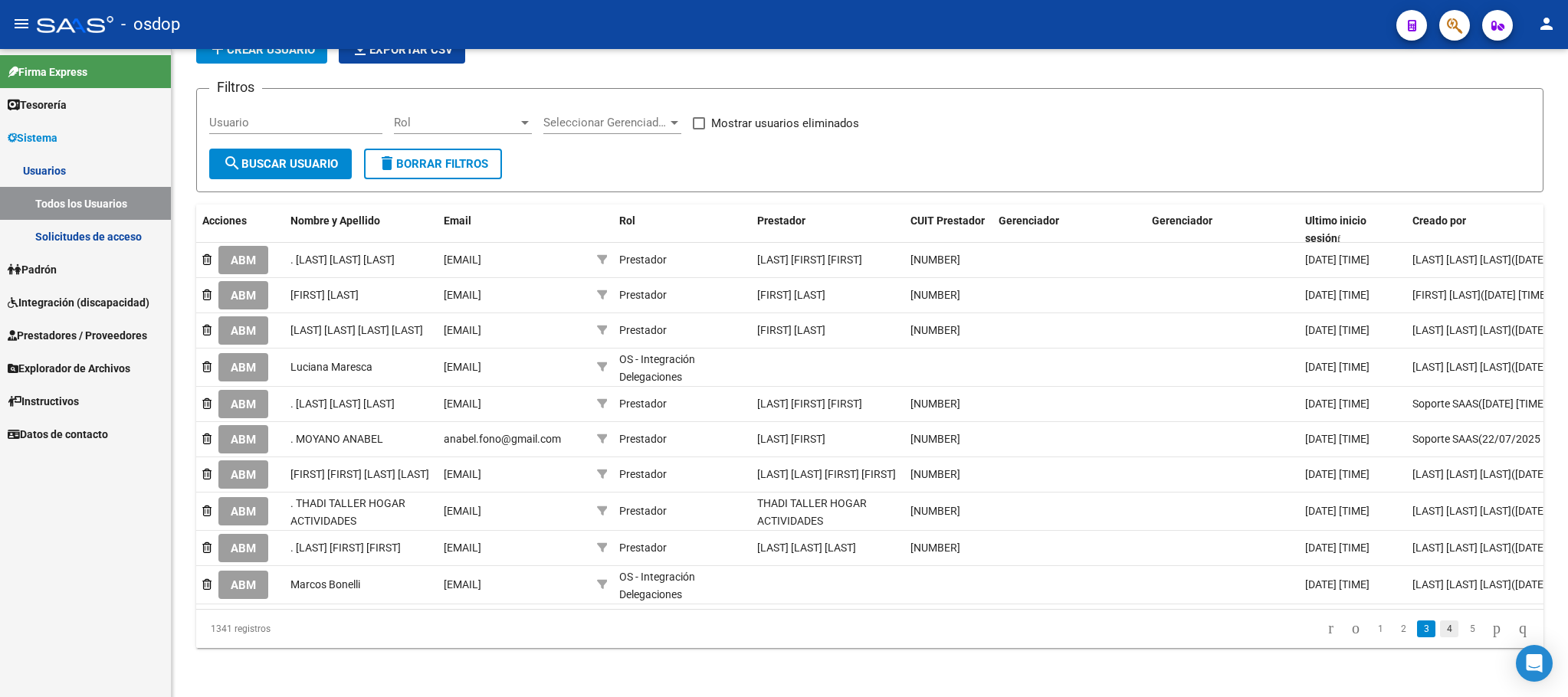 click on "4" 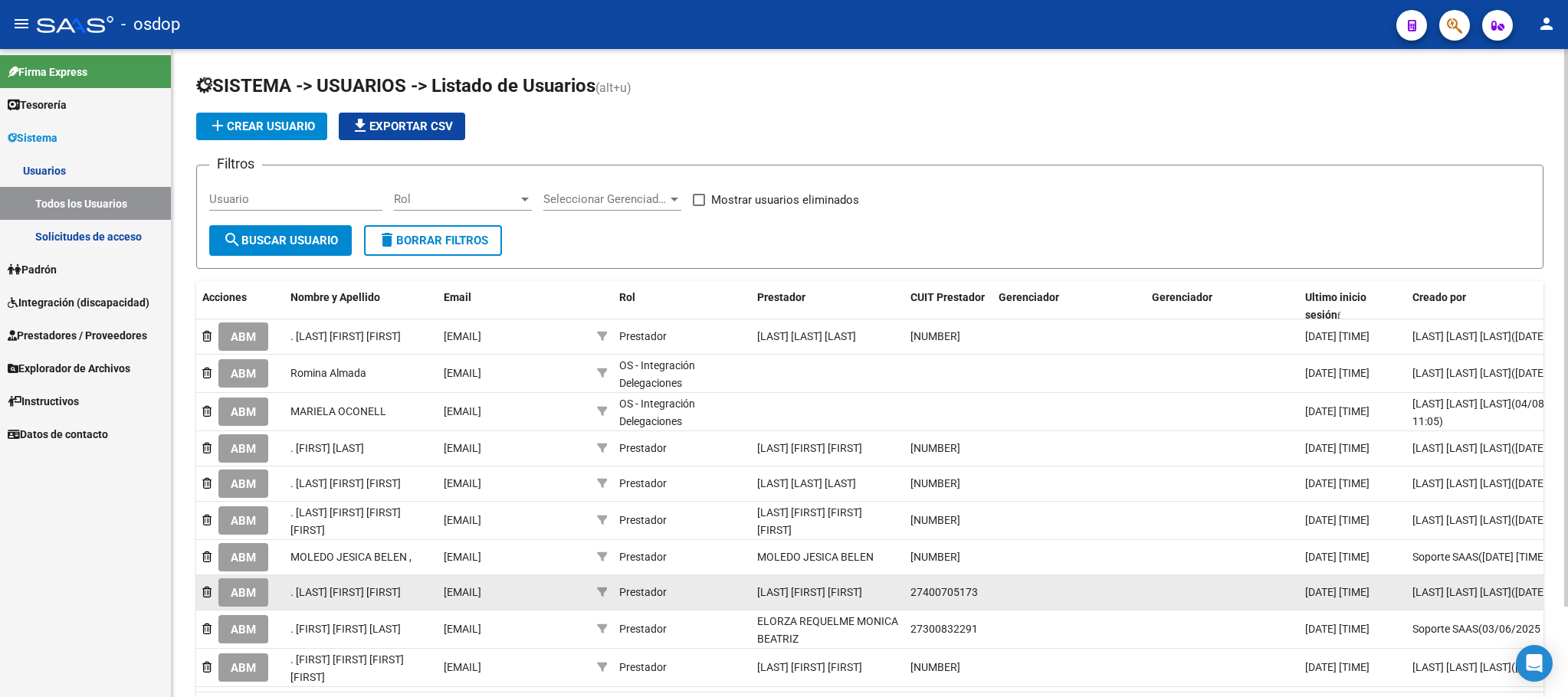 scroll, scrollTop: 104, scrollLeft: 0, axis: vertical 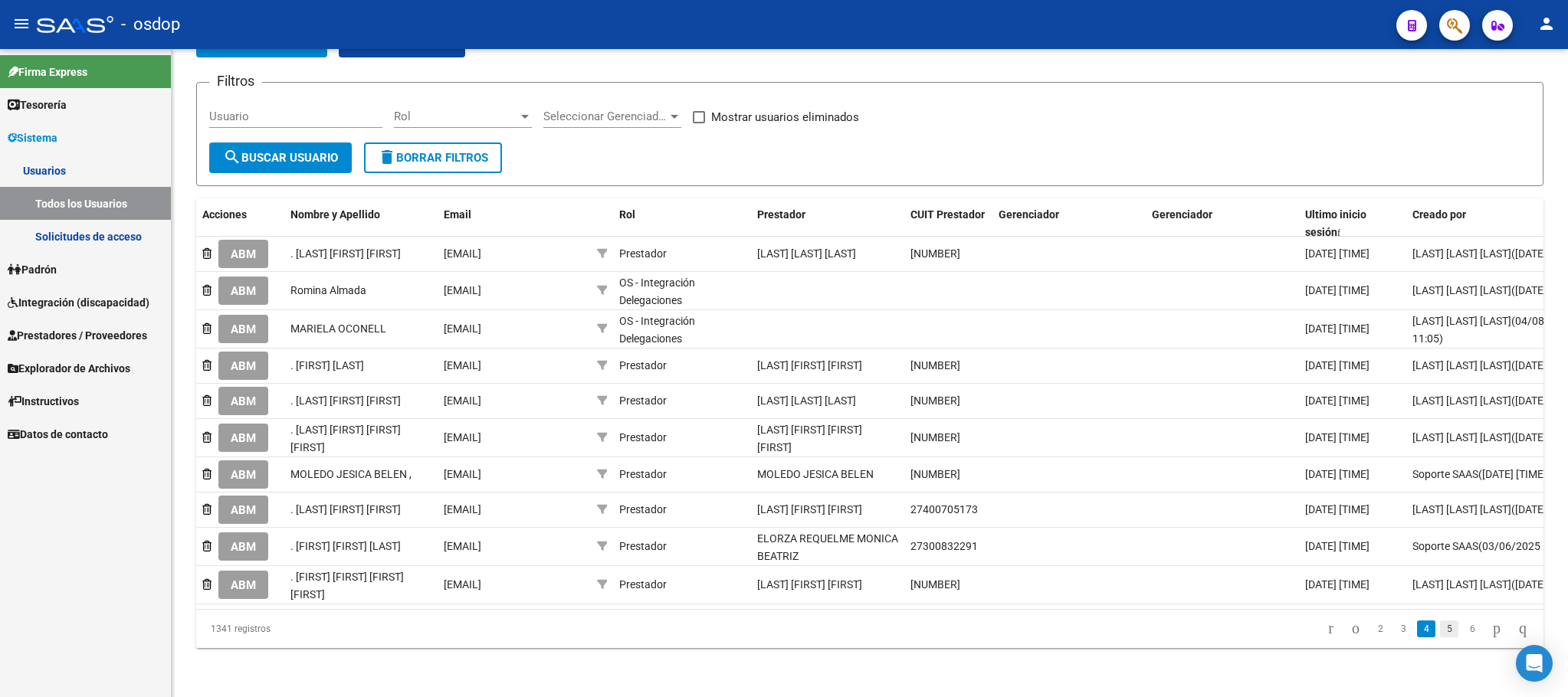 click on "5" 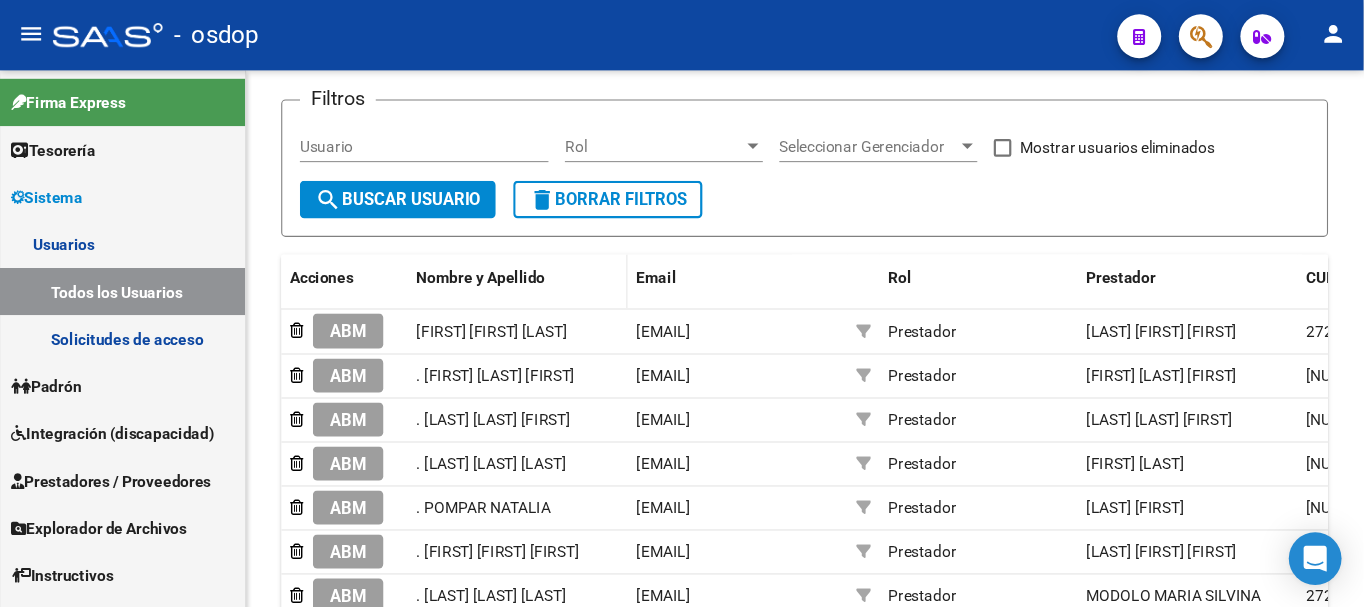 scroll, scrollTop: 119, scrollLeft: 0, axis: vertical 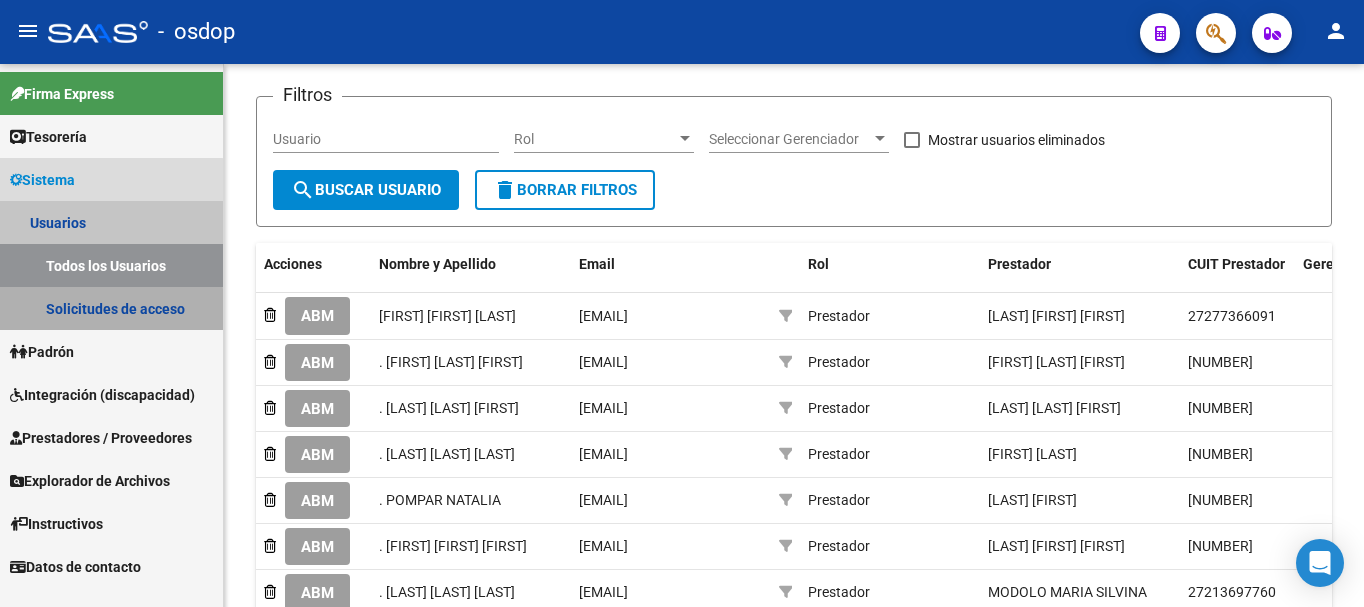 click on "Solicitudes de acceso" at bounding box center (111, 308) 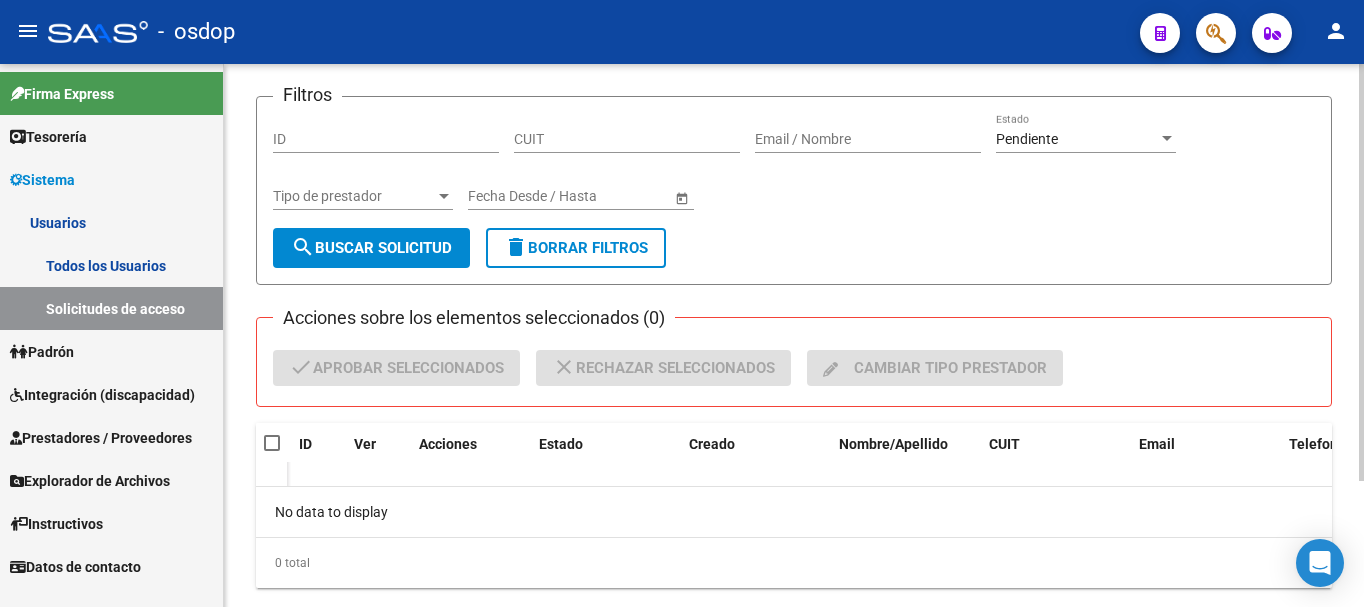 scroll, scrollTop: 164, scrollLeft: 0, axis: vertical 